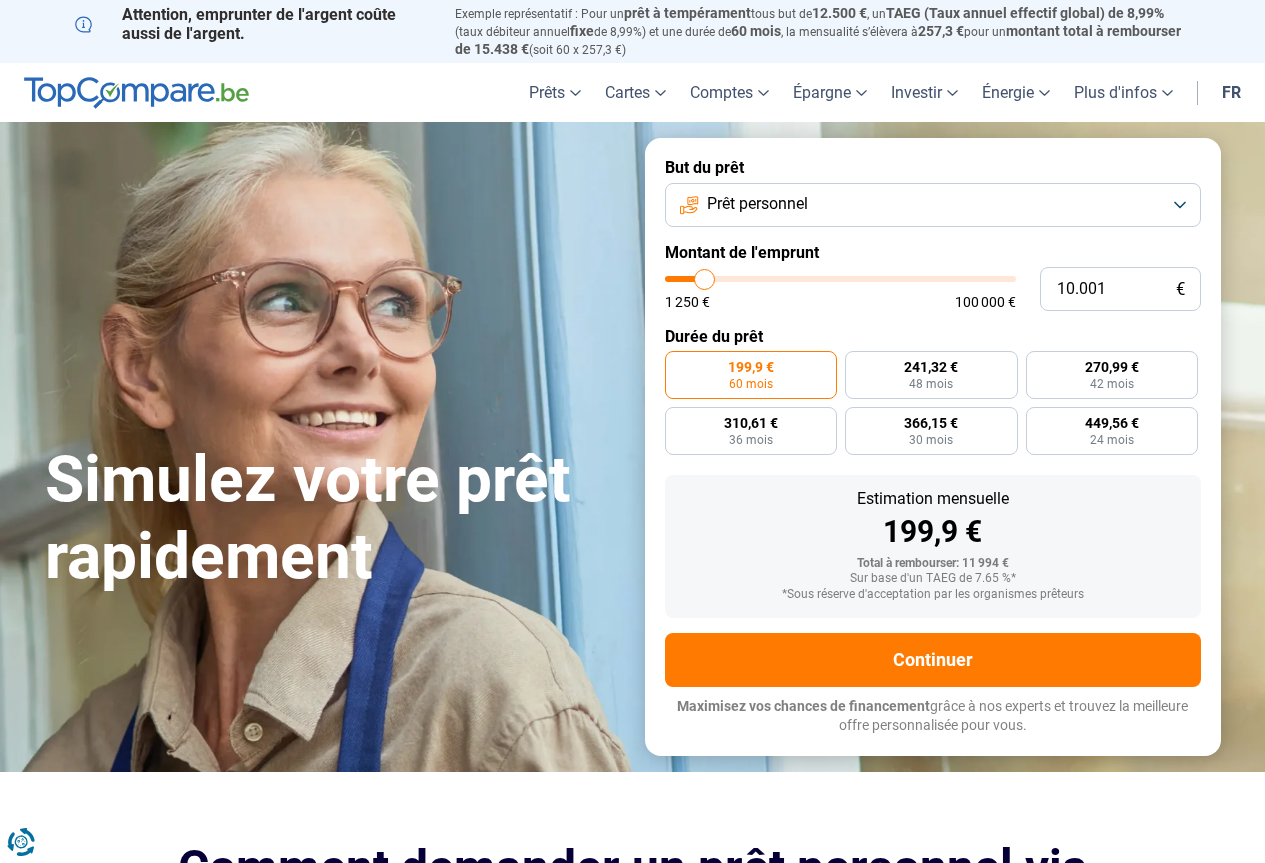 scroll, scrollTop: 0, scrollLeft: 0, axis: both 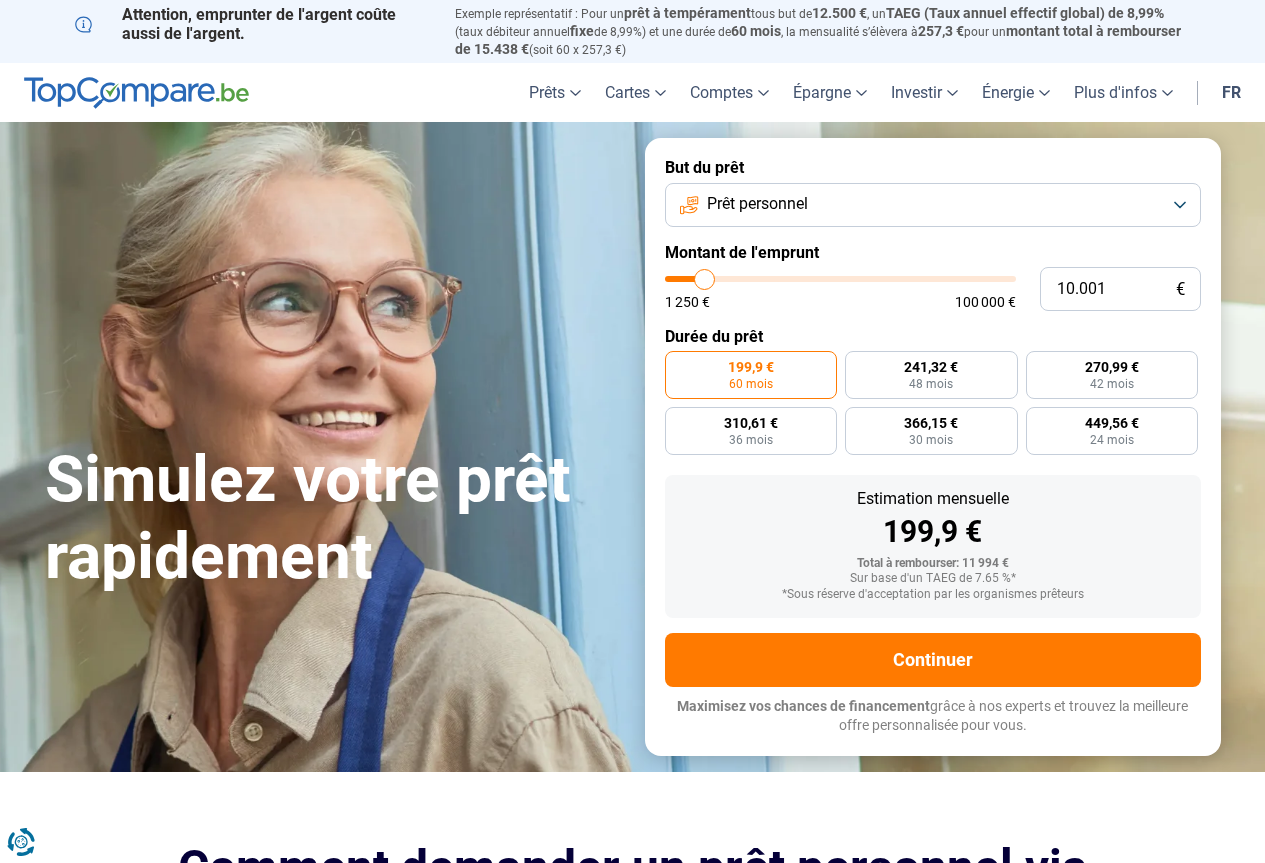 type on "10.500" 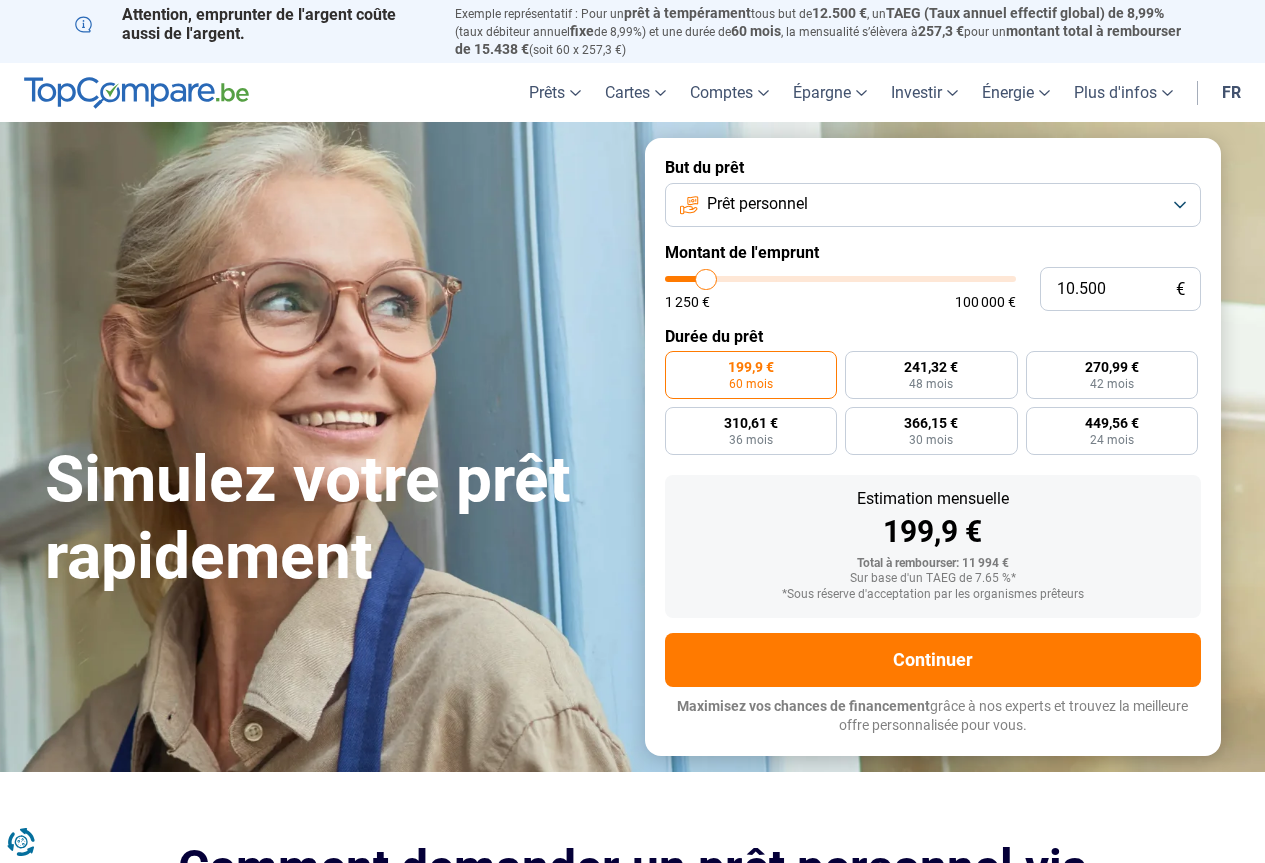 type on "11.000" 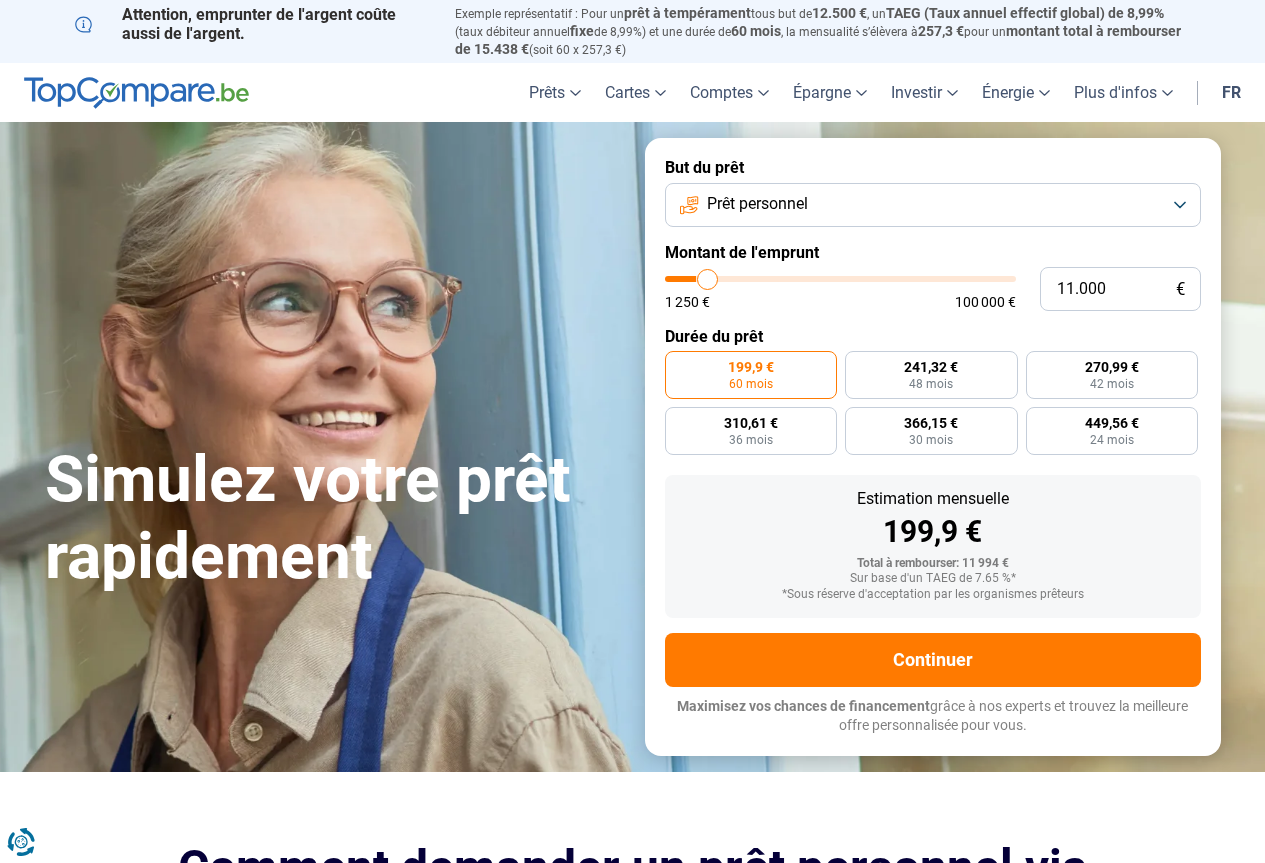type on "12.500" 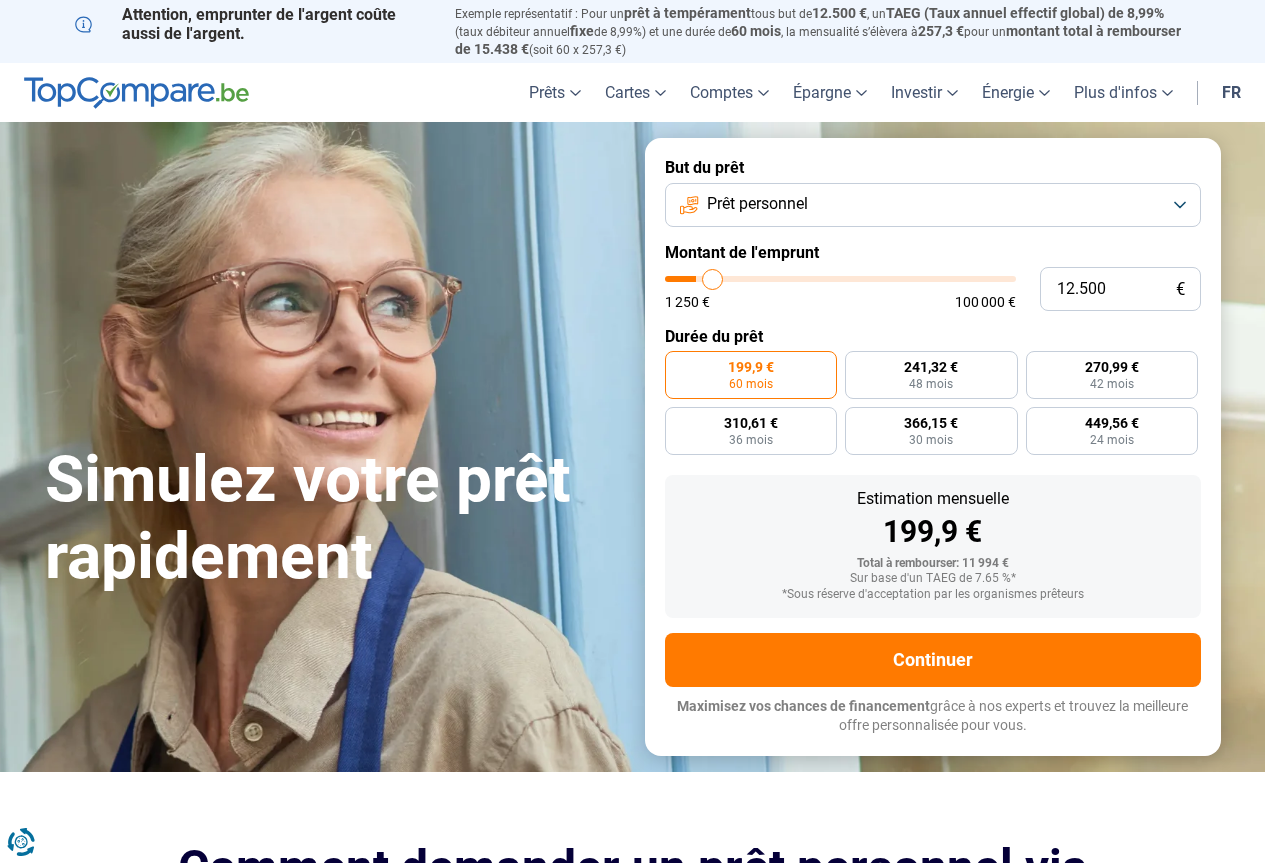 type on "13.250" 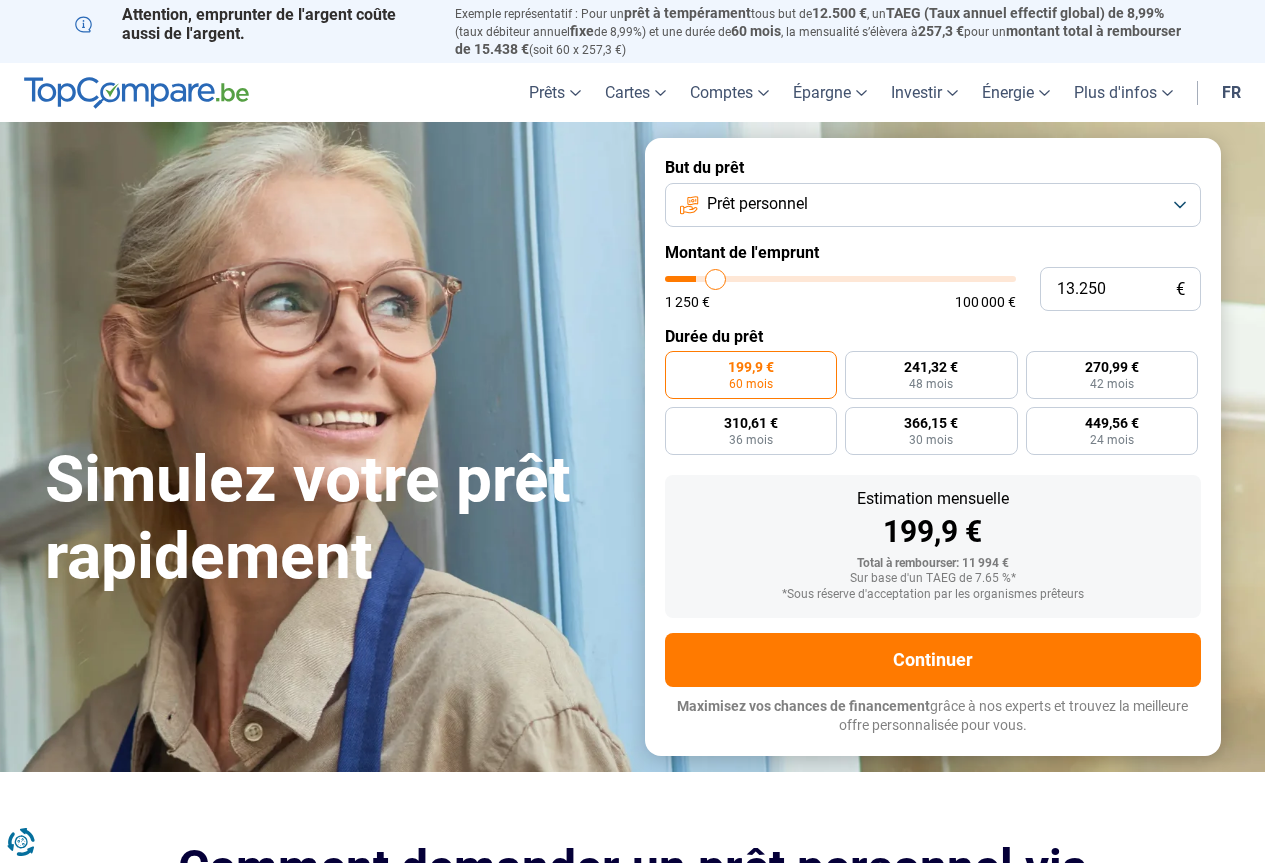 type on "14.250" 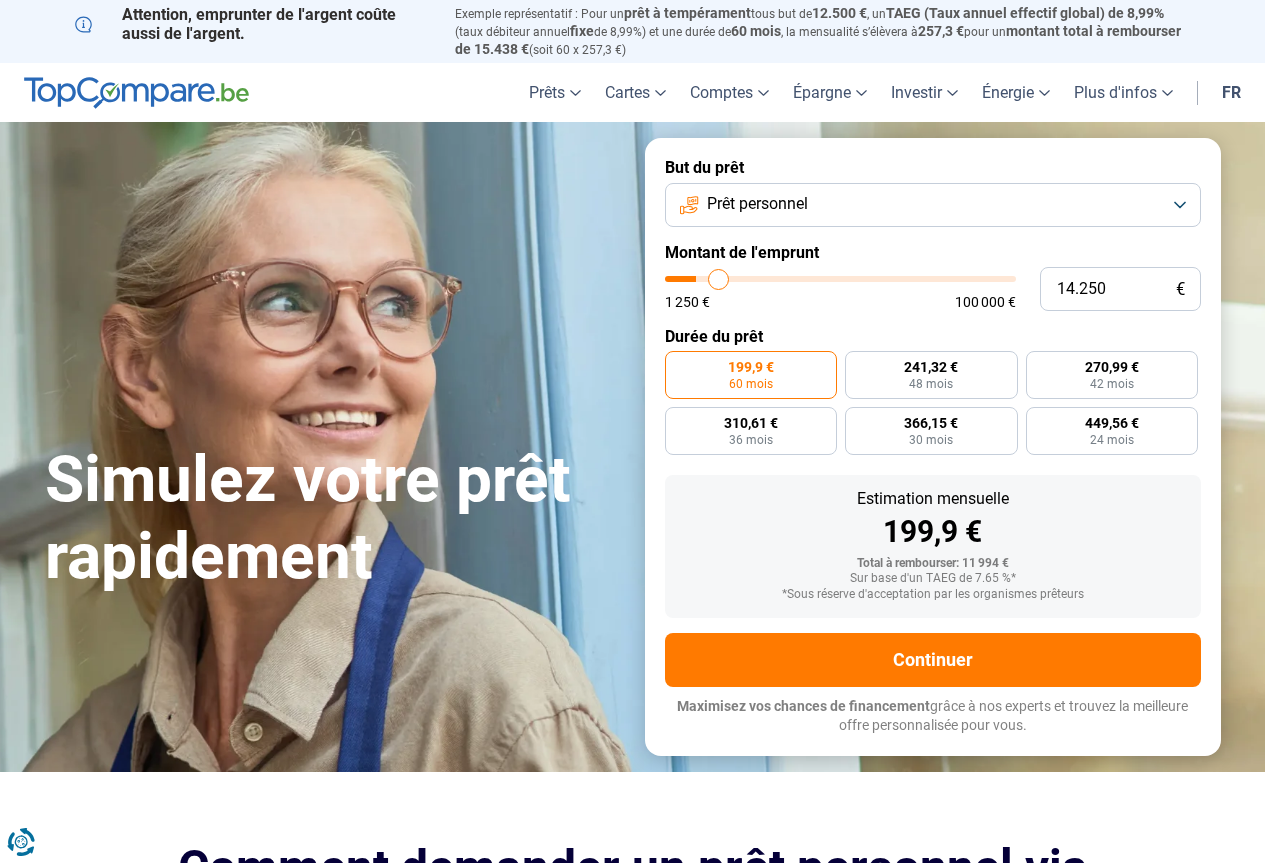 type on "14.750" 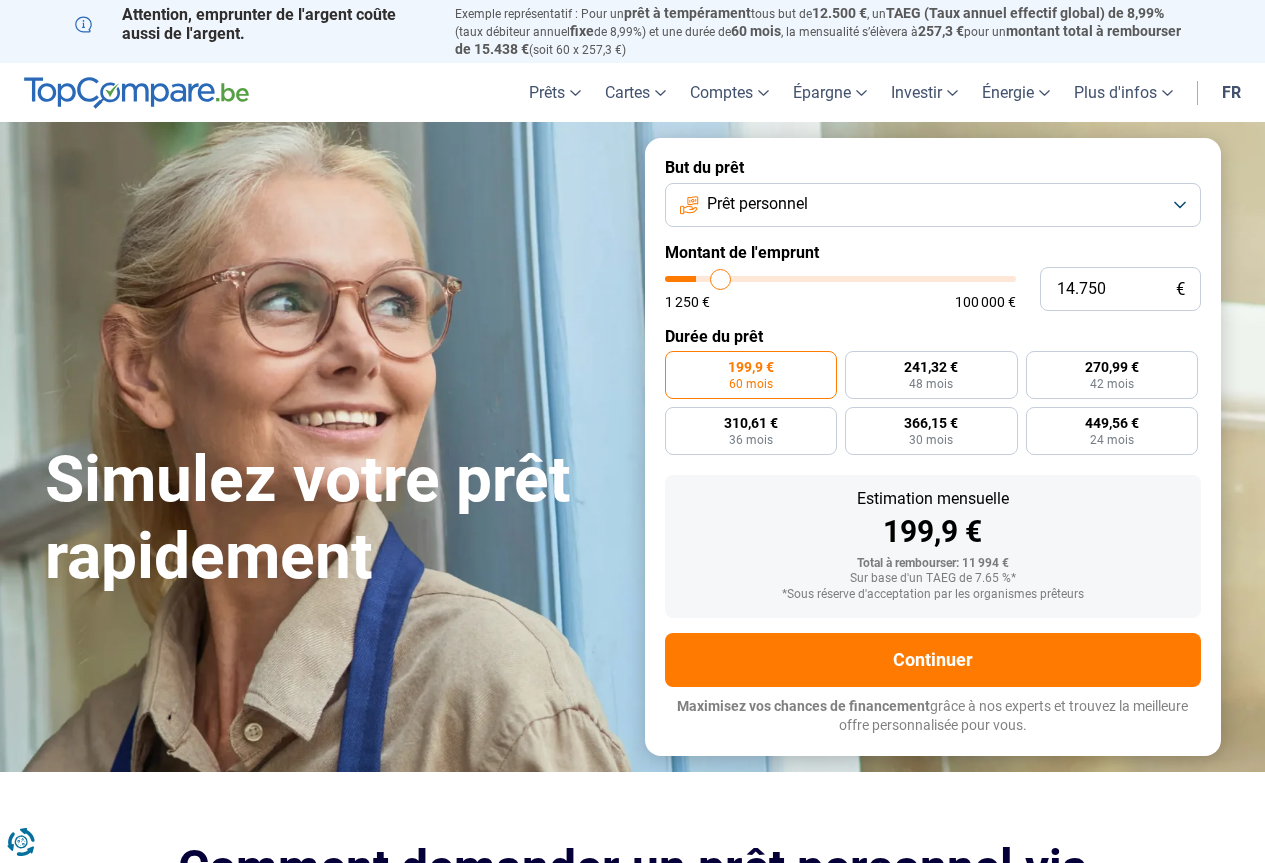 type on "16.000" 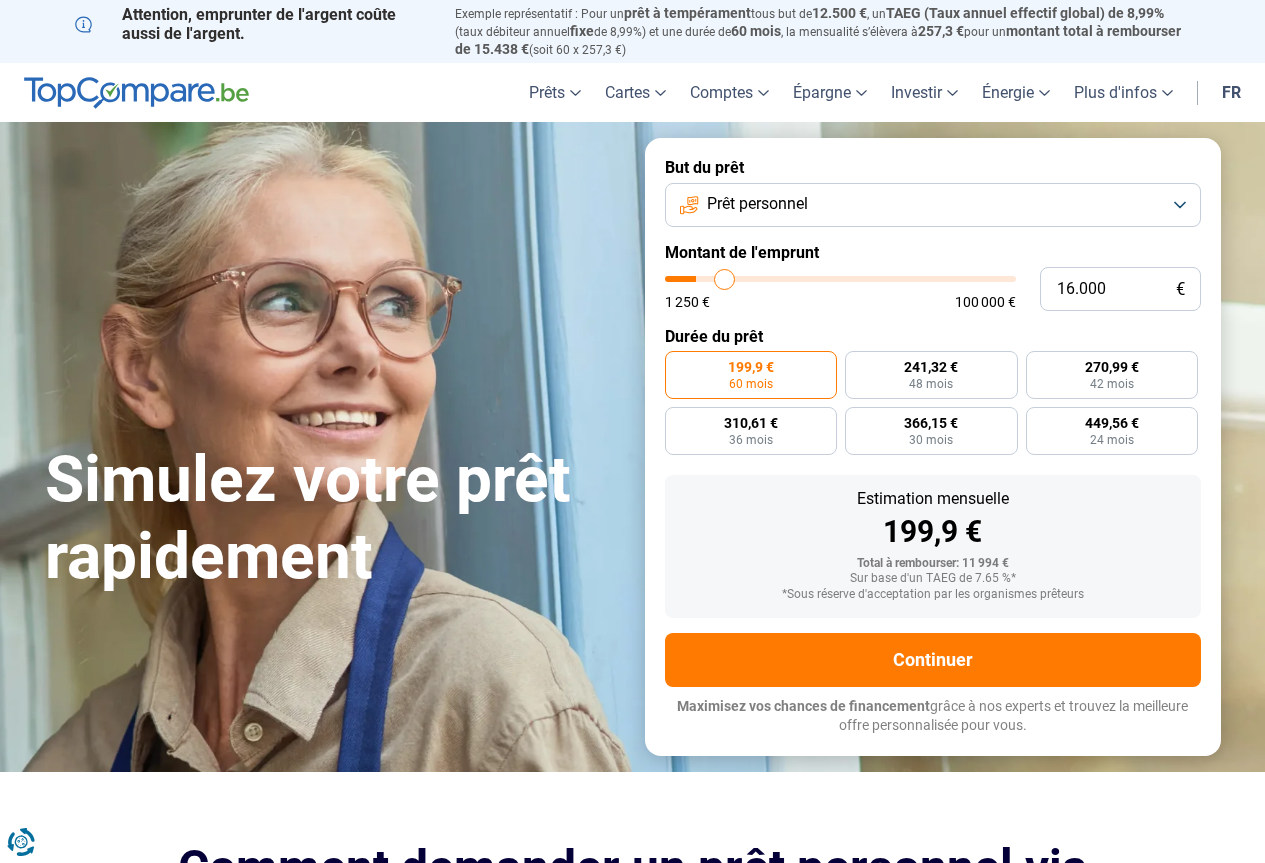 type on "17.500" 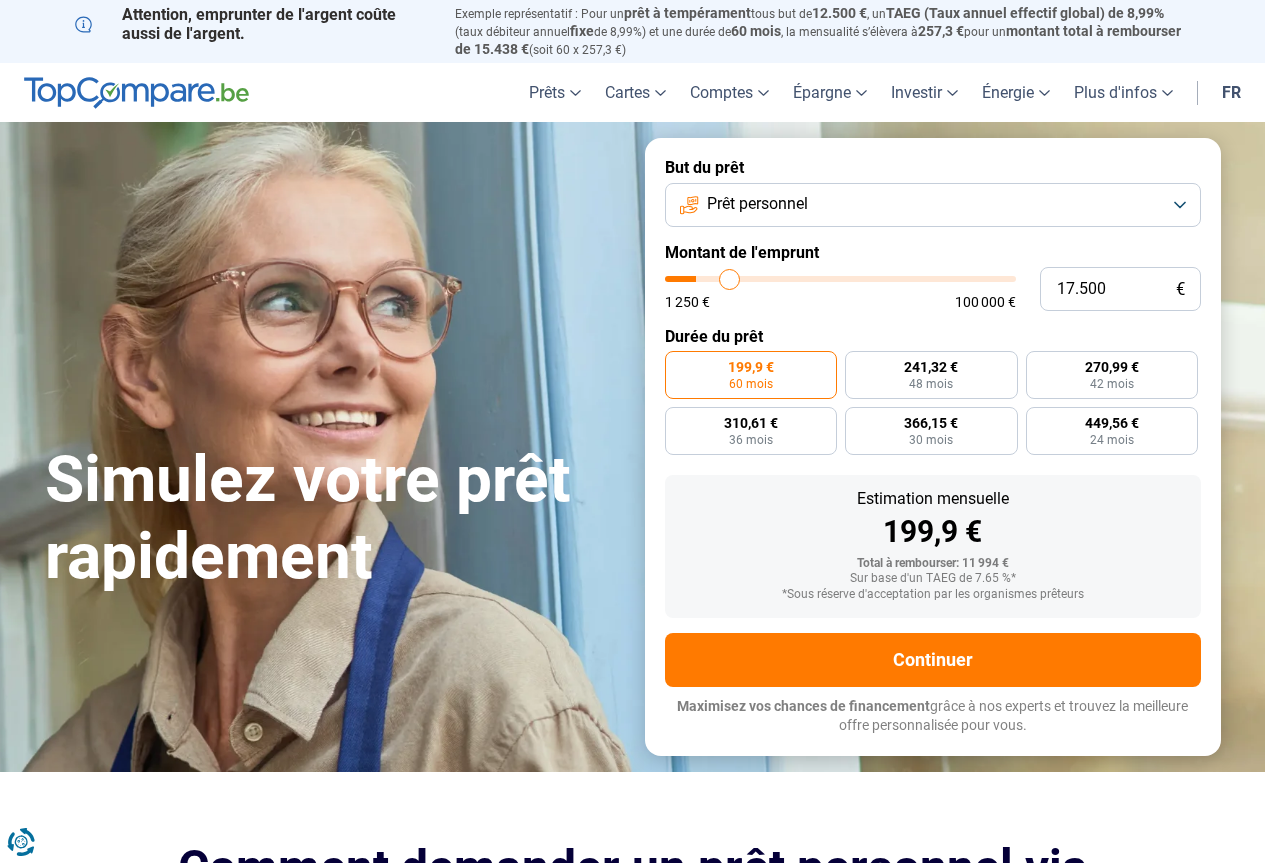 type on "18.750" 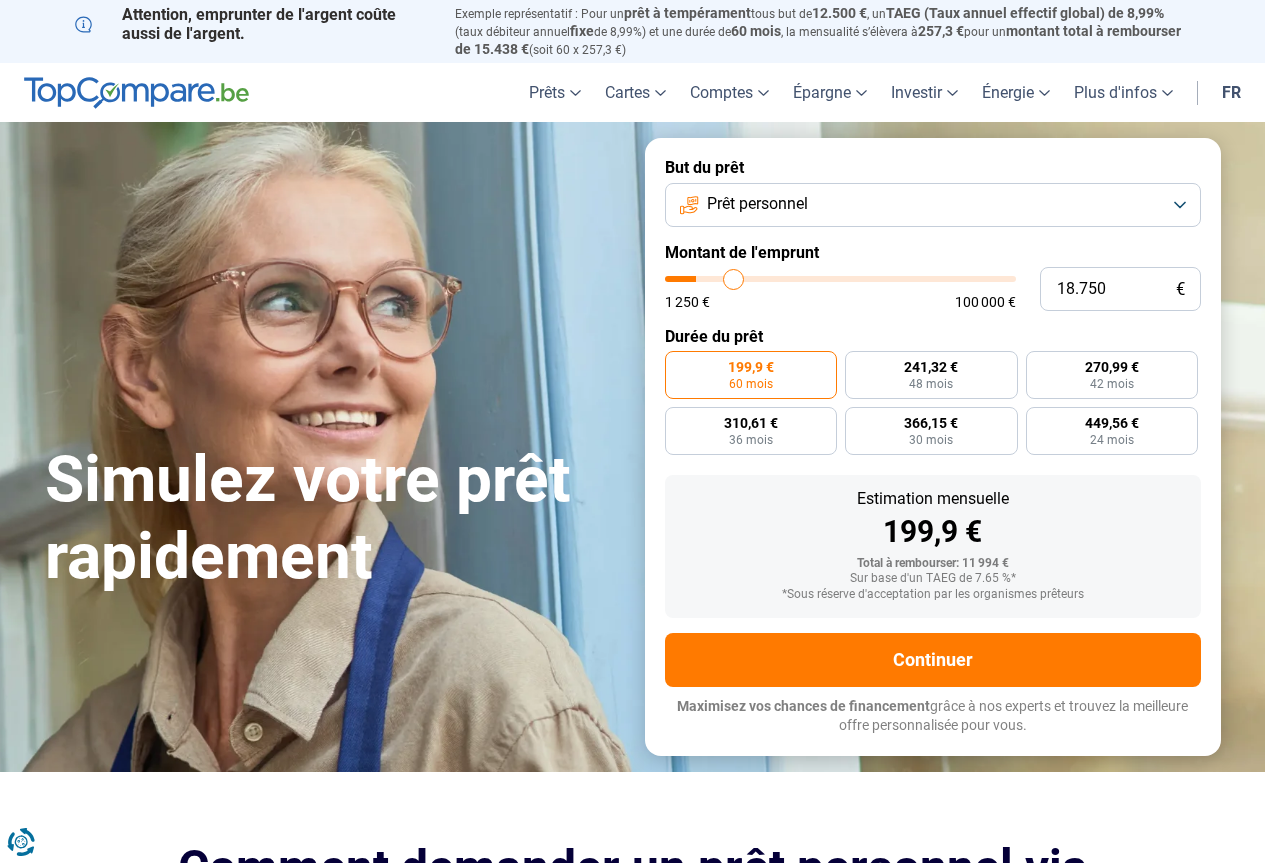 type on "20.000" 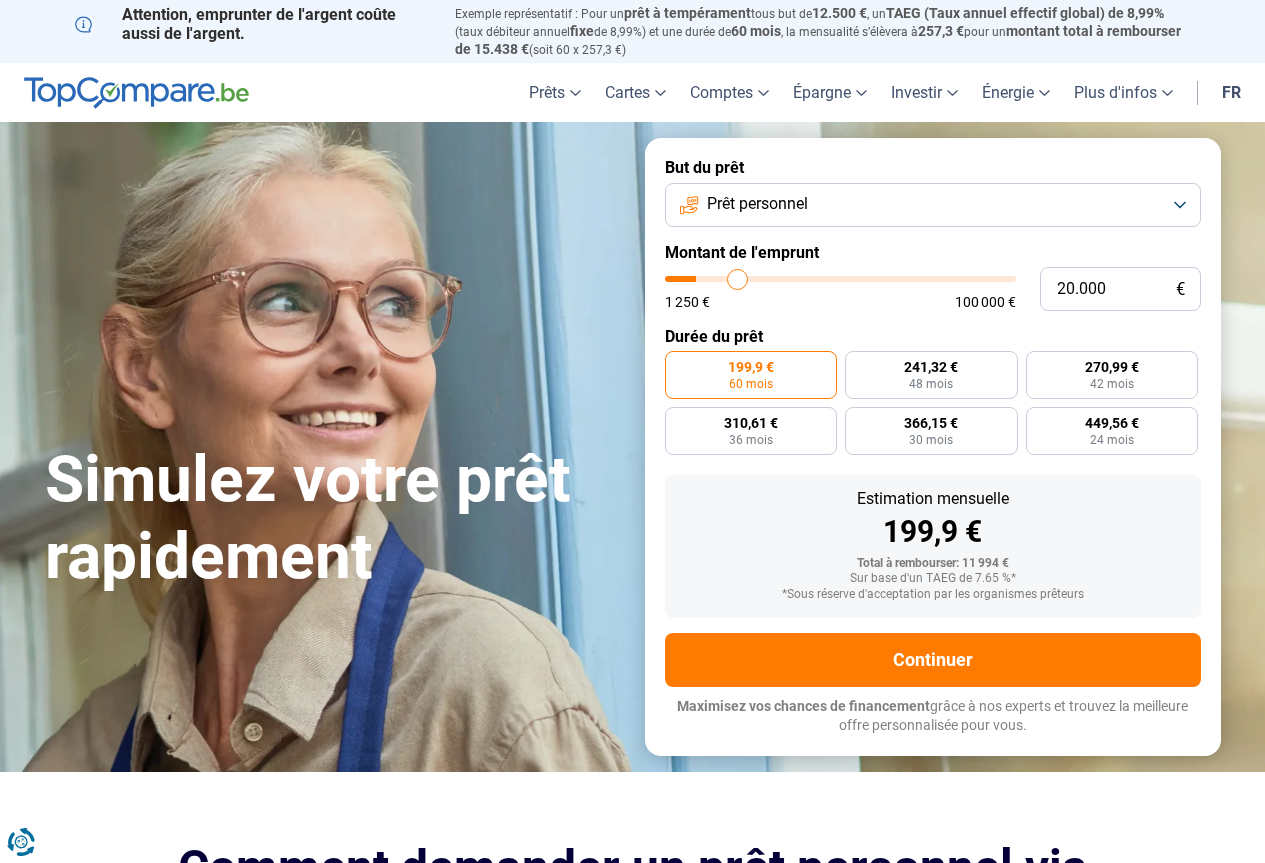 type on "20.750" 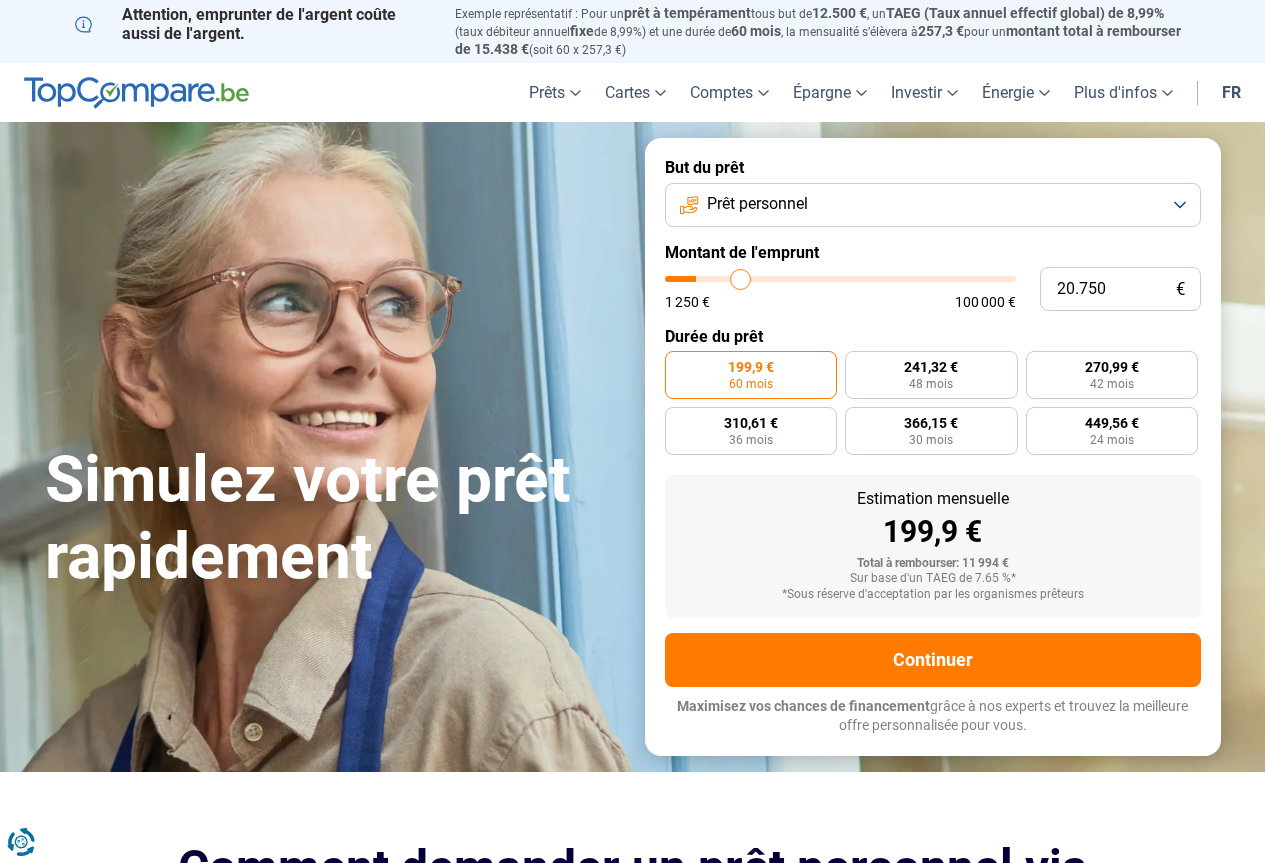 type on "21.750" 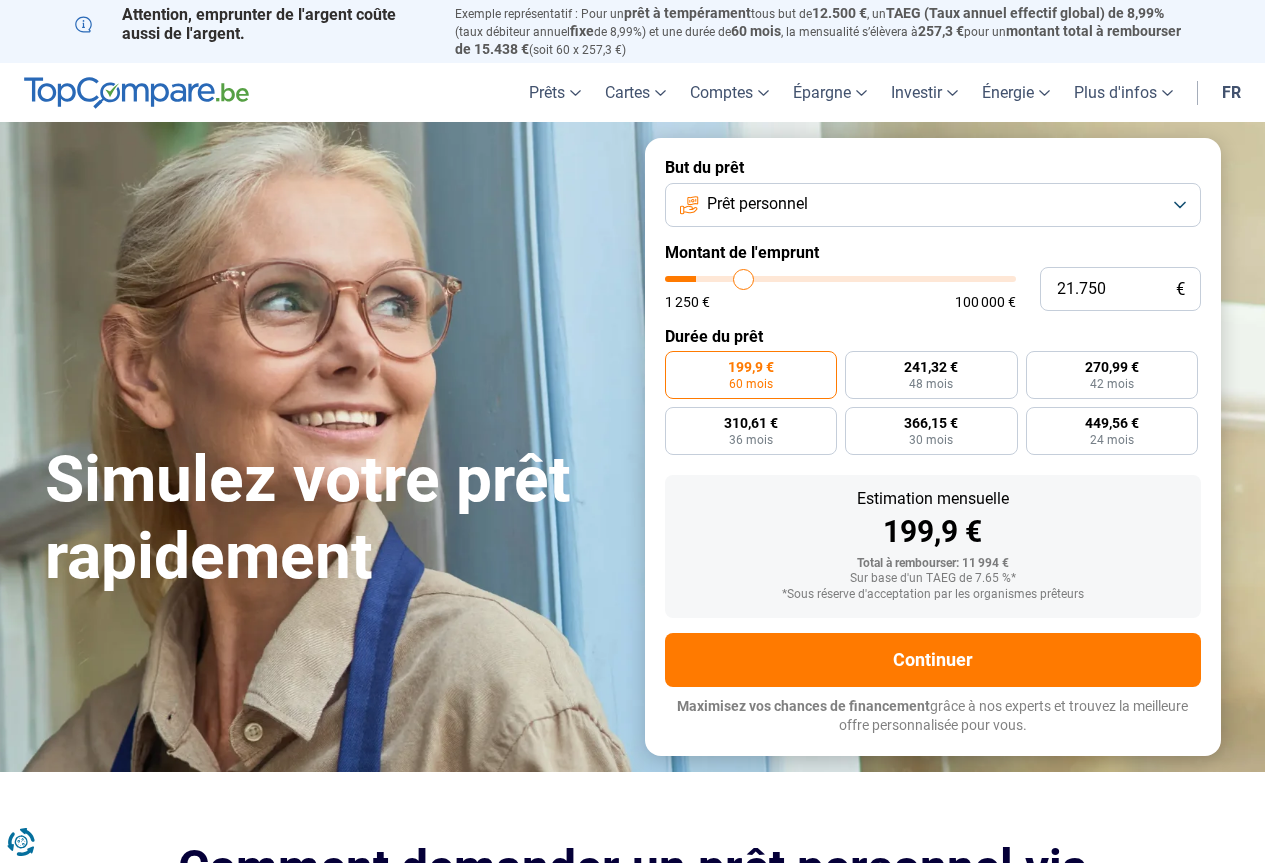 type on "22.750" 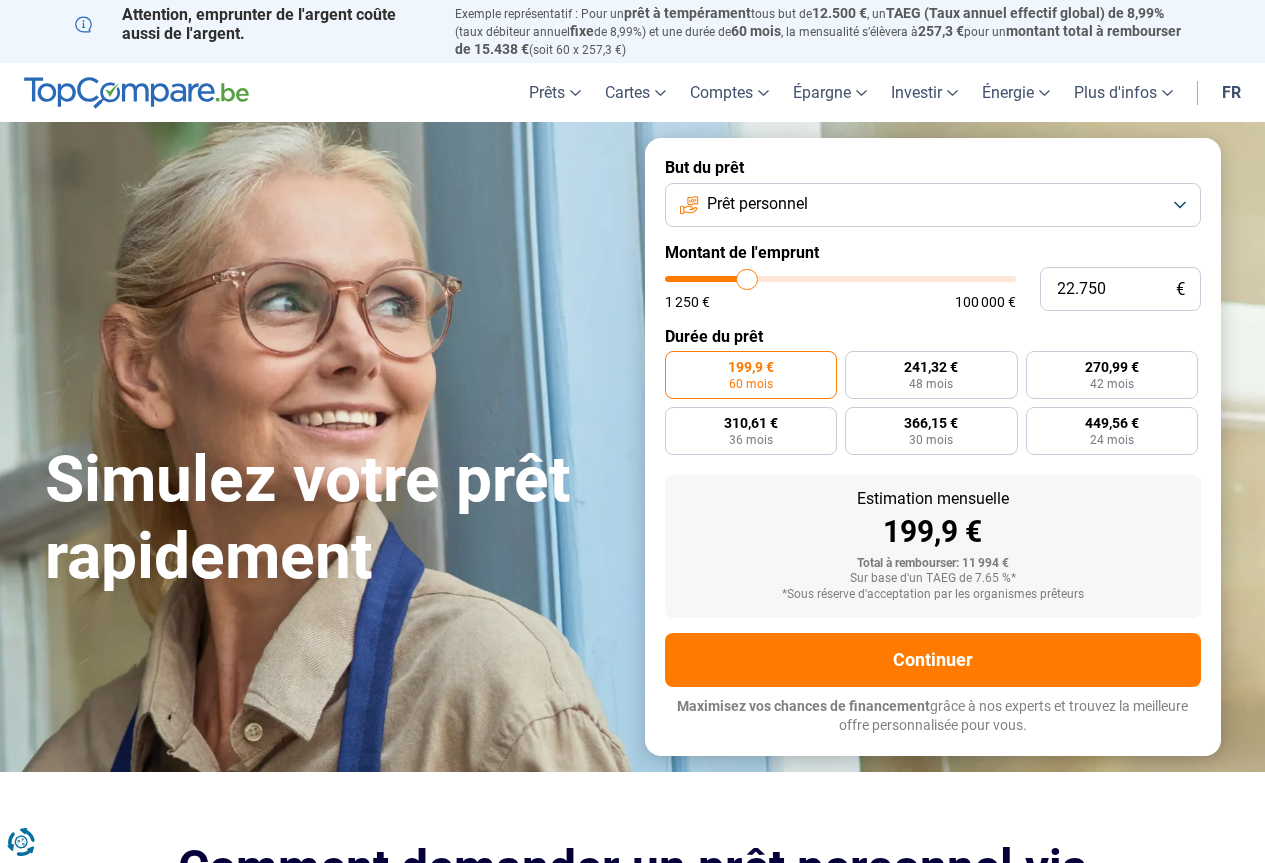 type on "23.500" 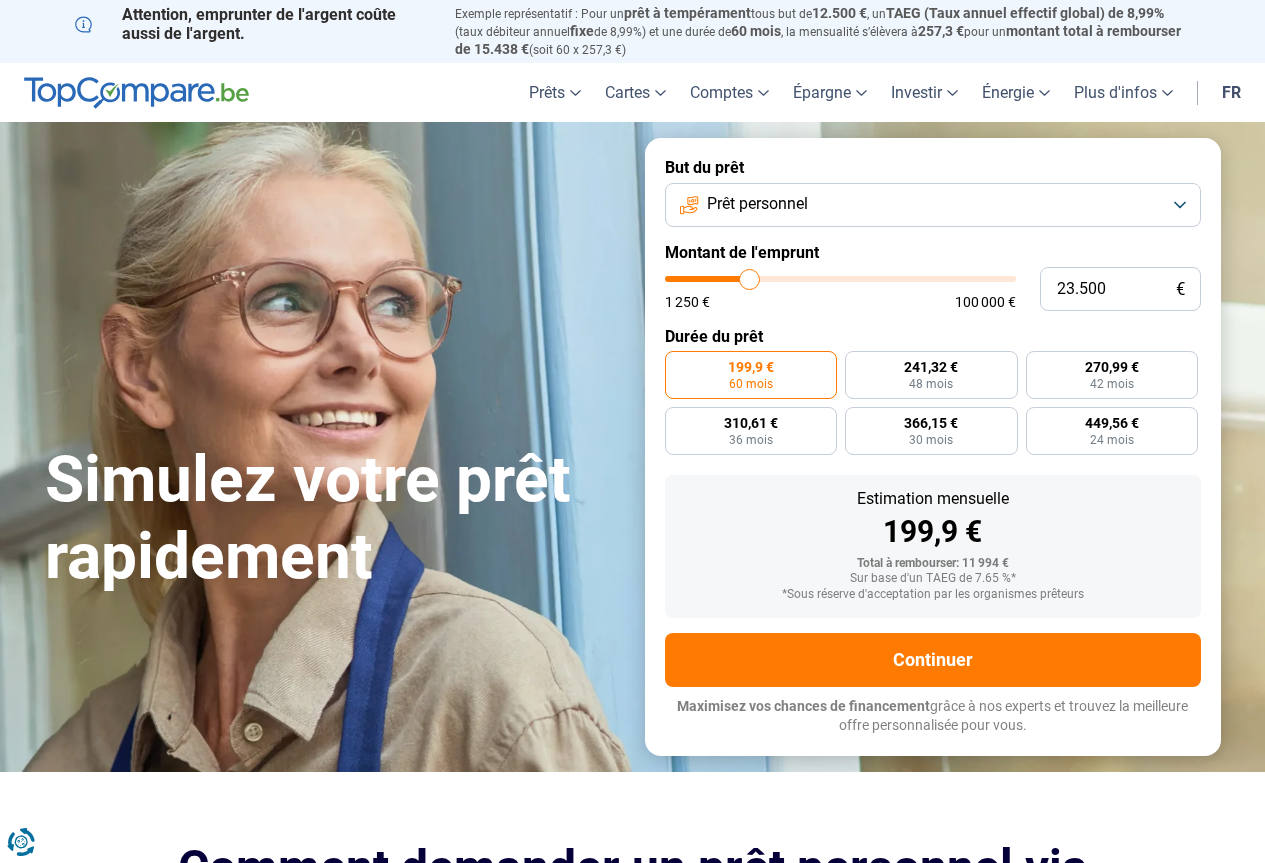 type on "24.500" 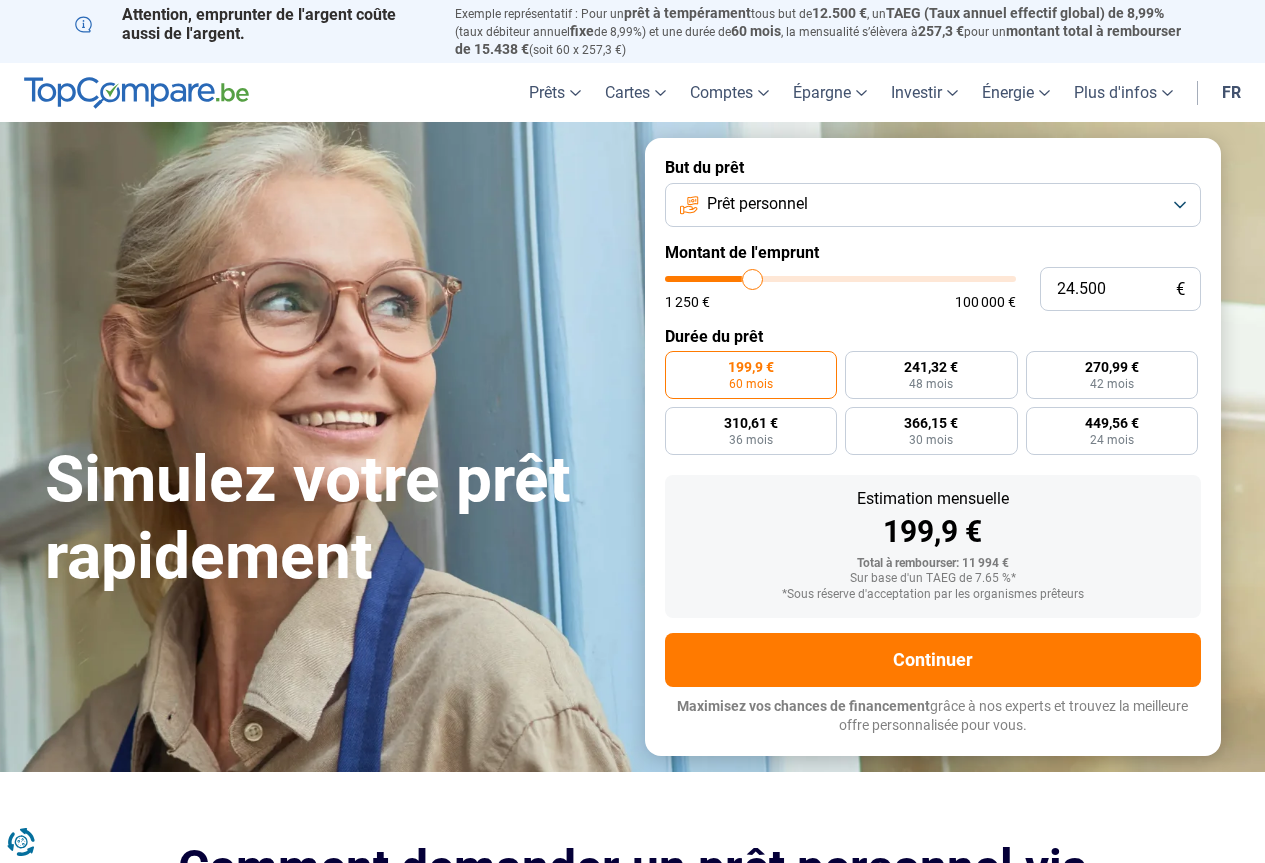 type on "25.250" 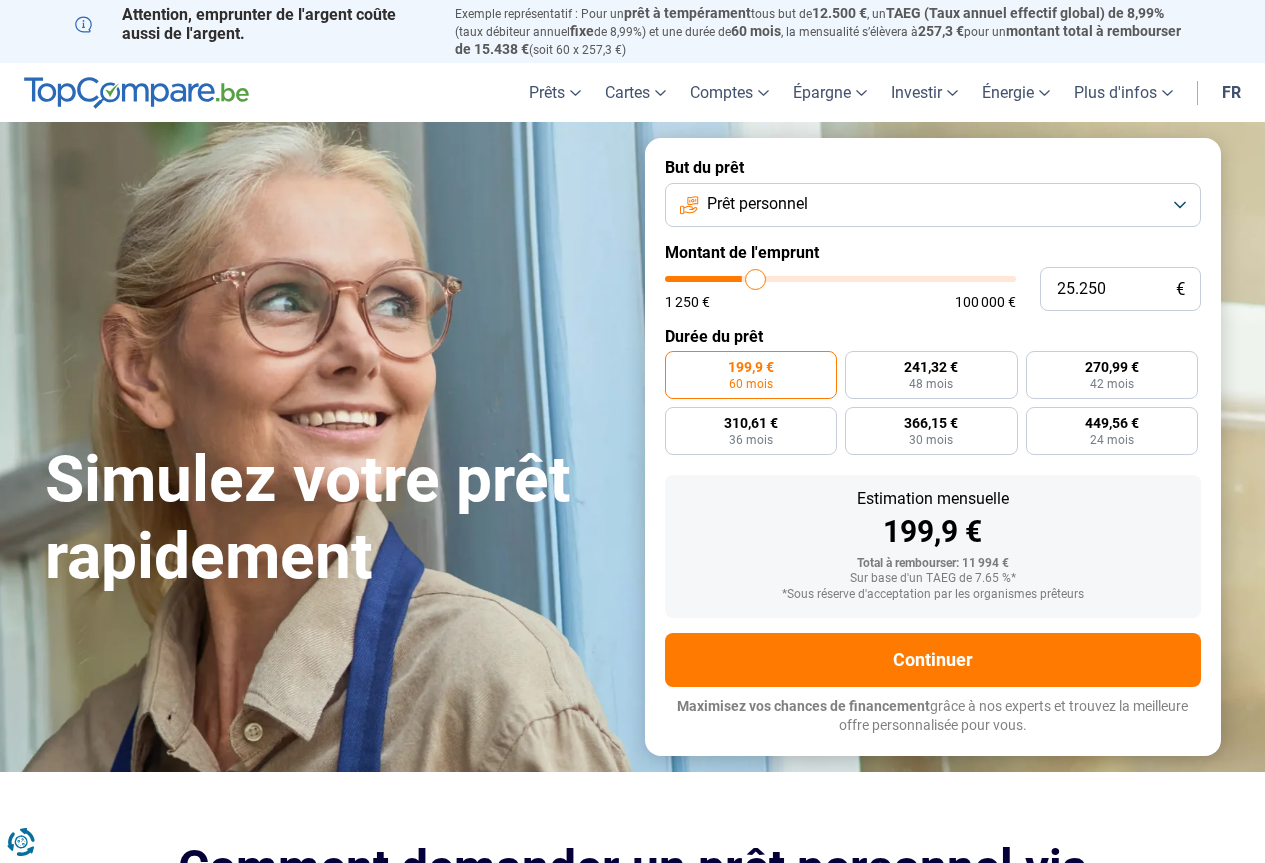 type on "27.500" 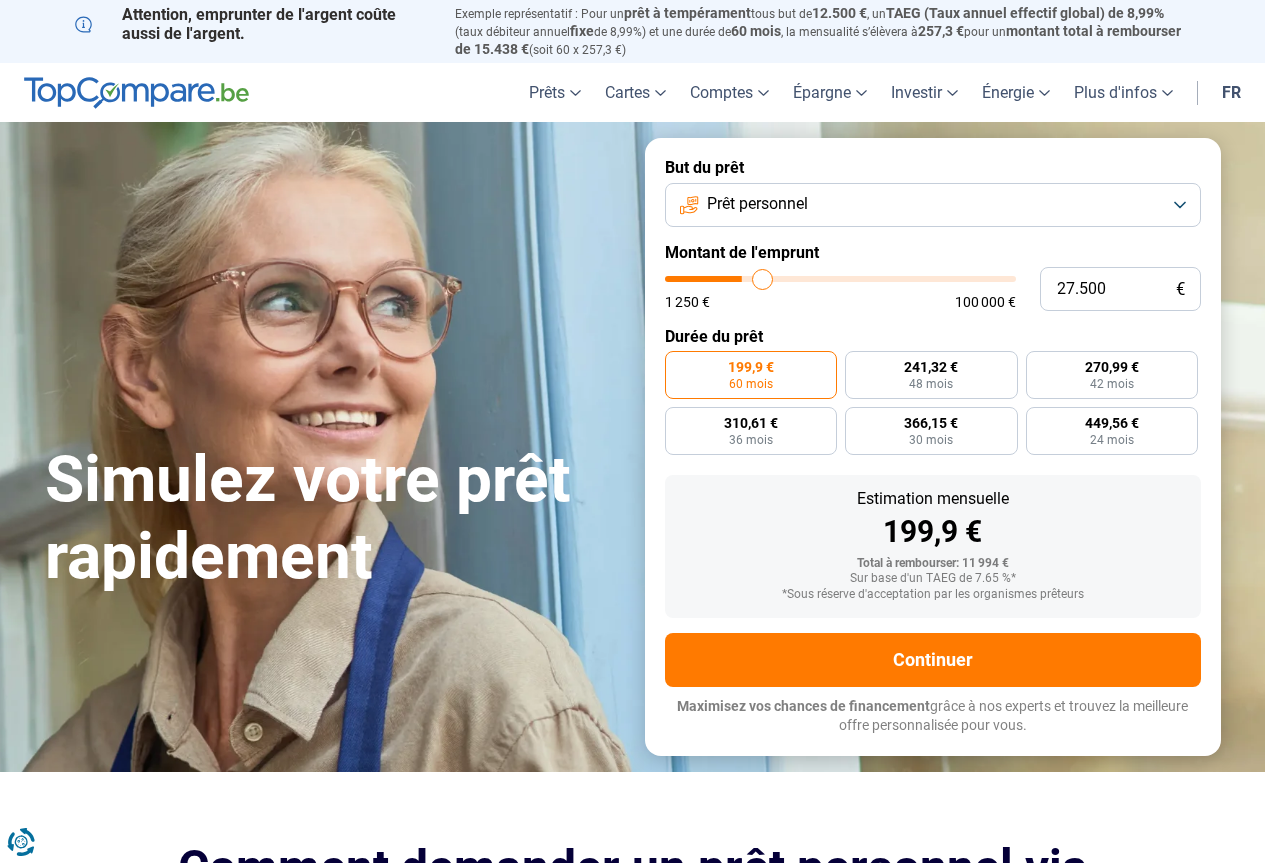 type on "28.750" 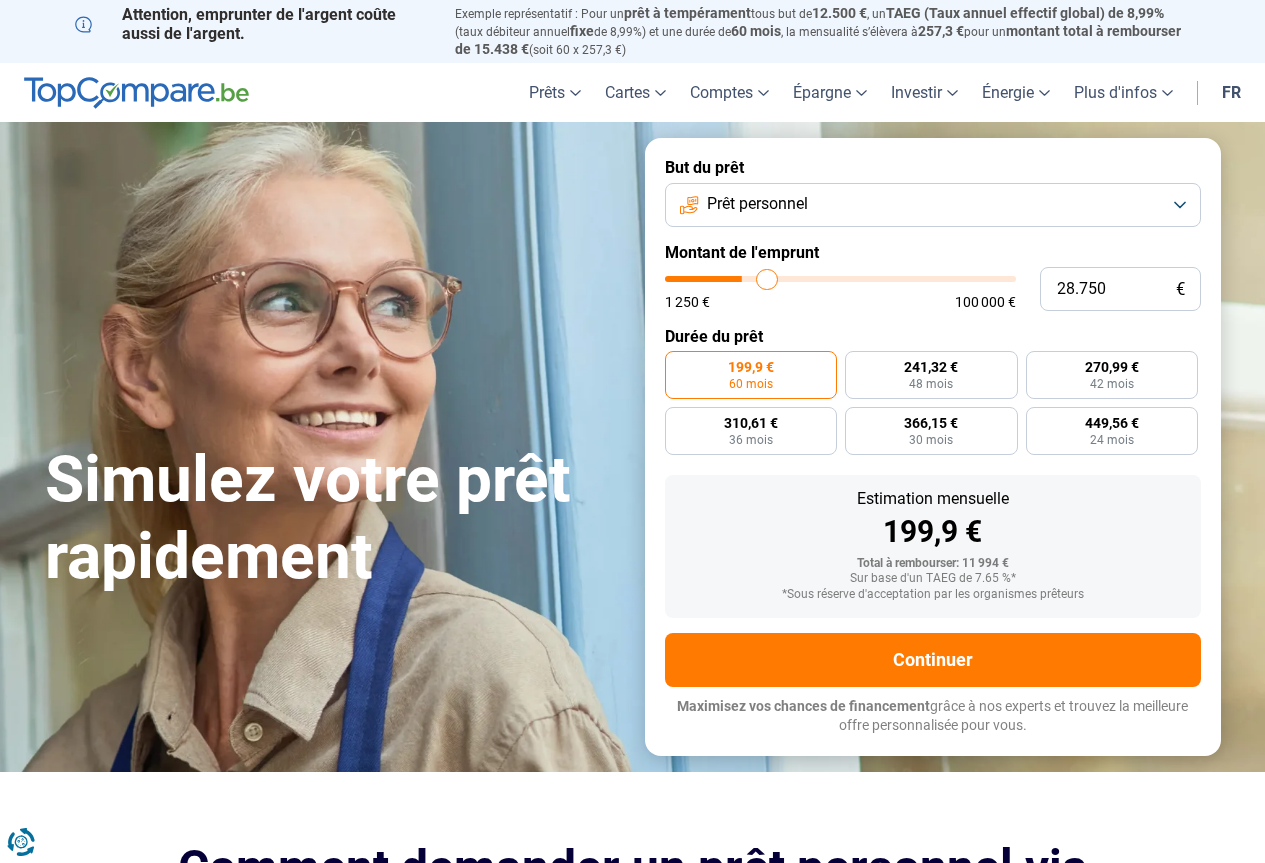 type on "29.750" 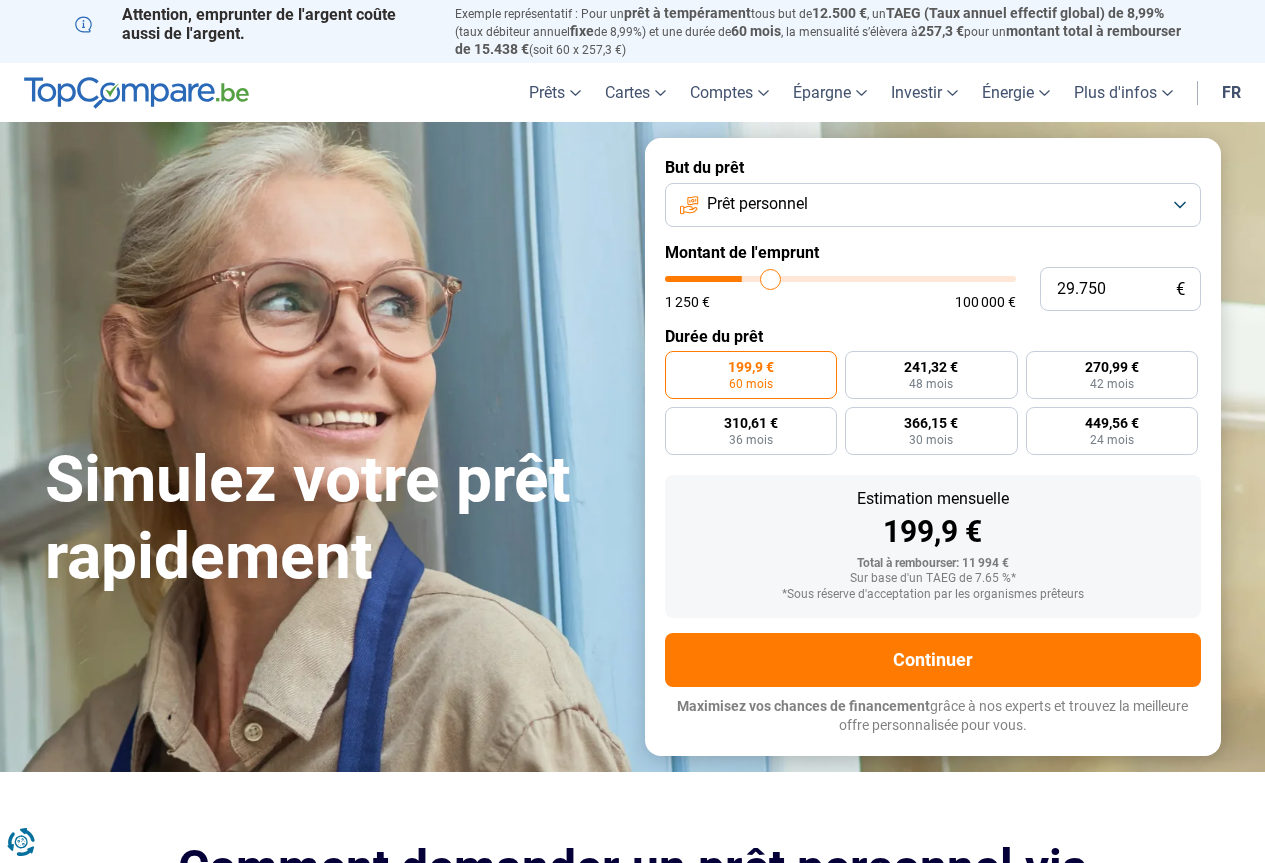type on "31.750" 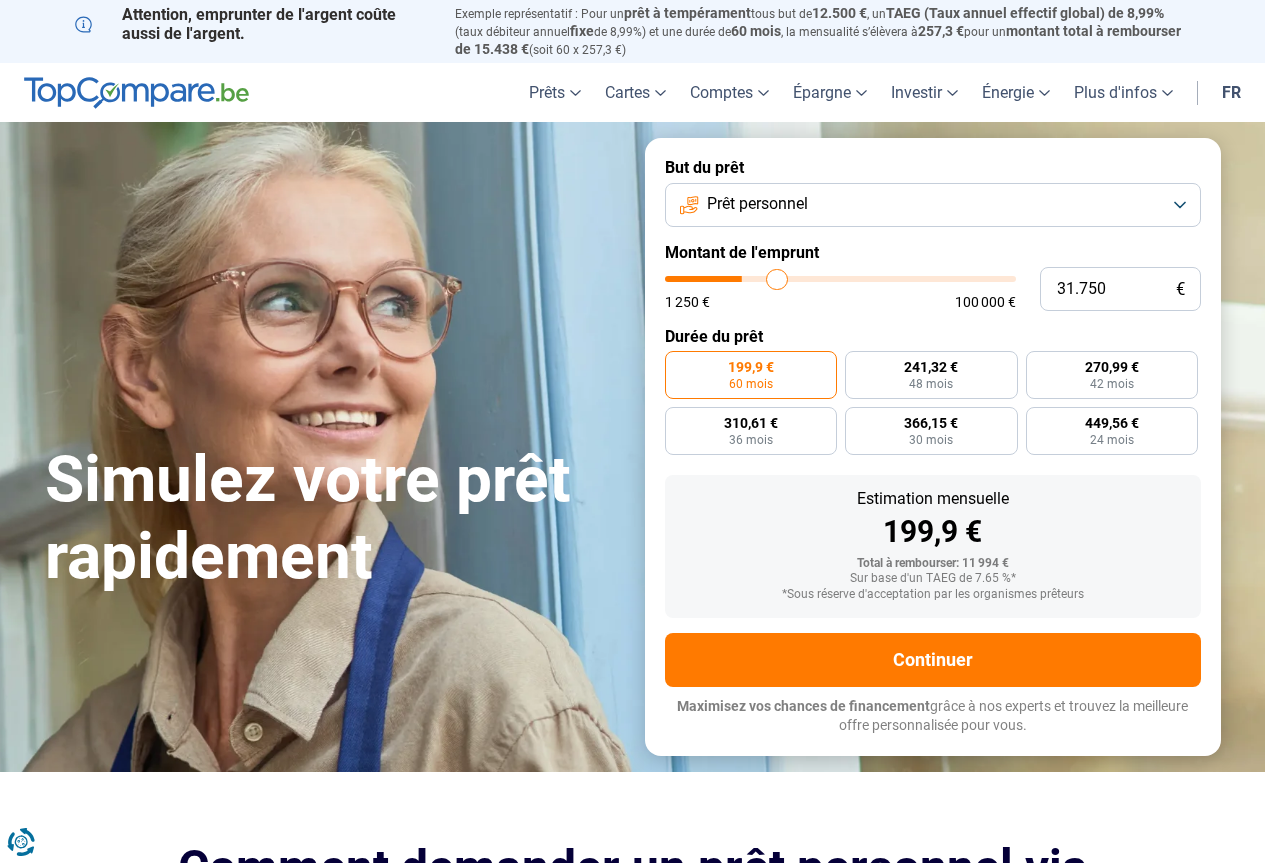 type on "32.750" 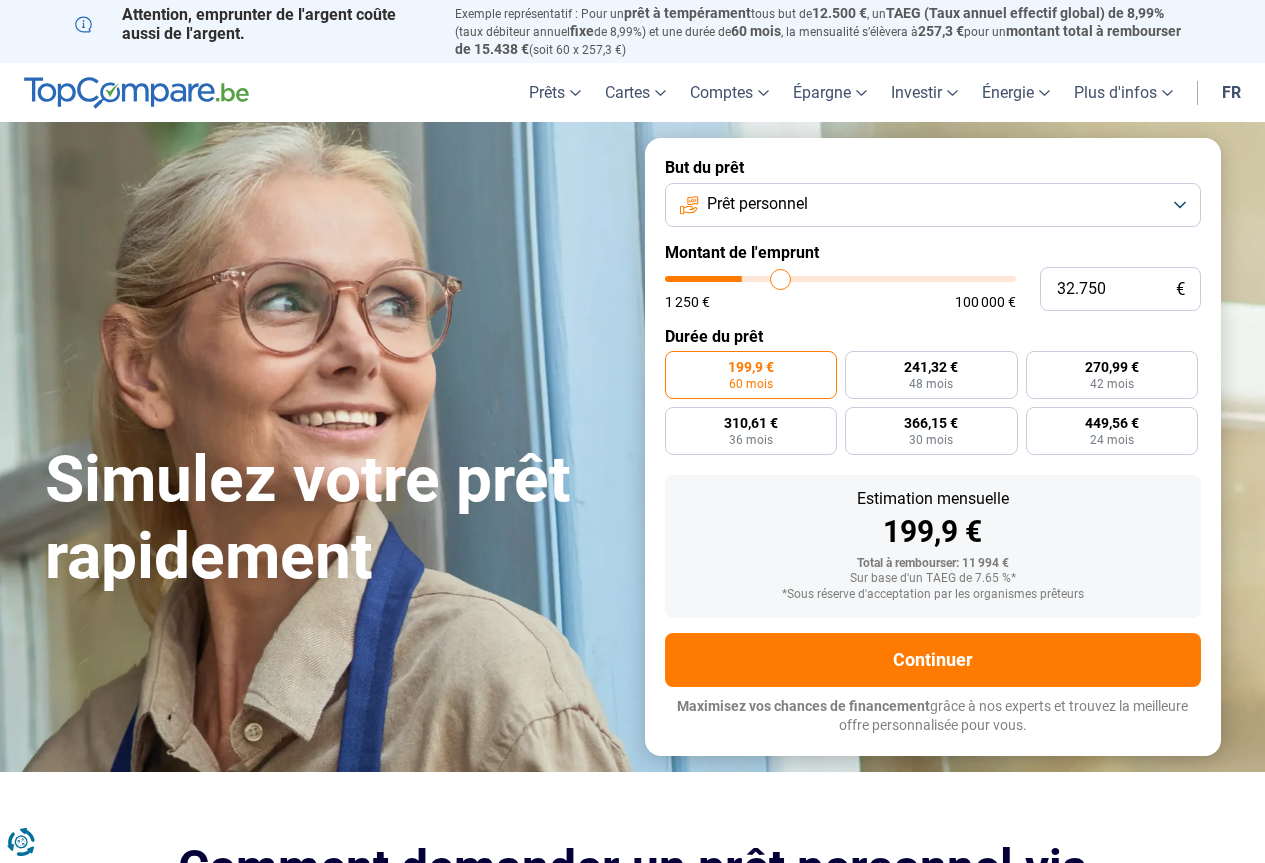 type on "34.250" 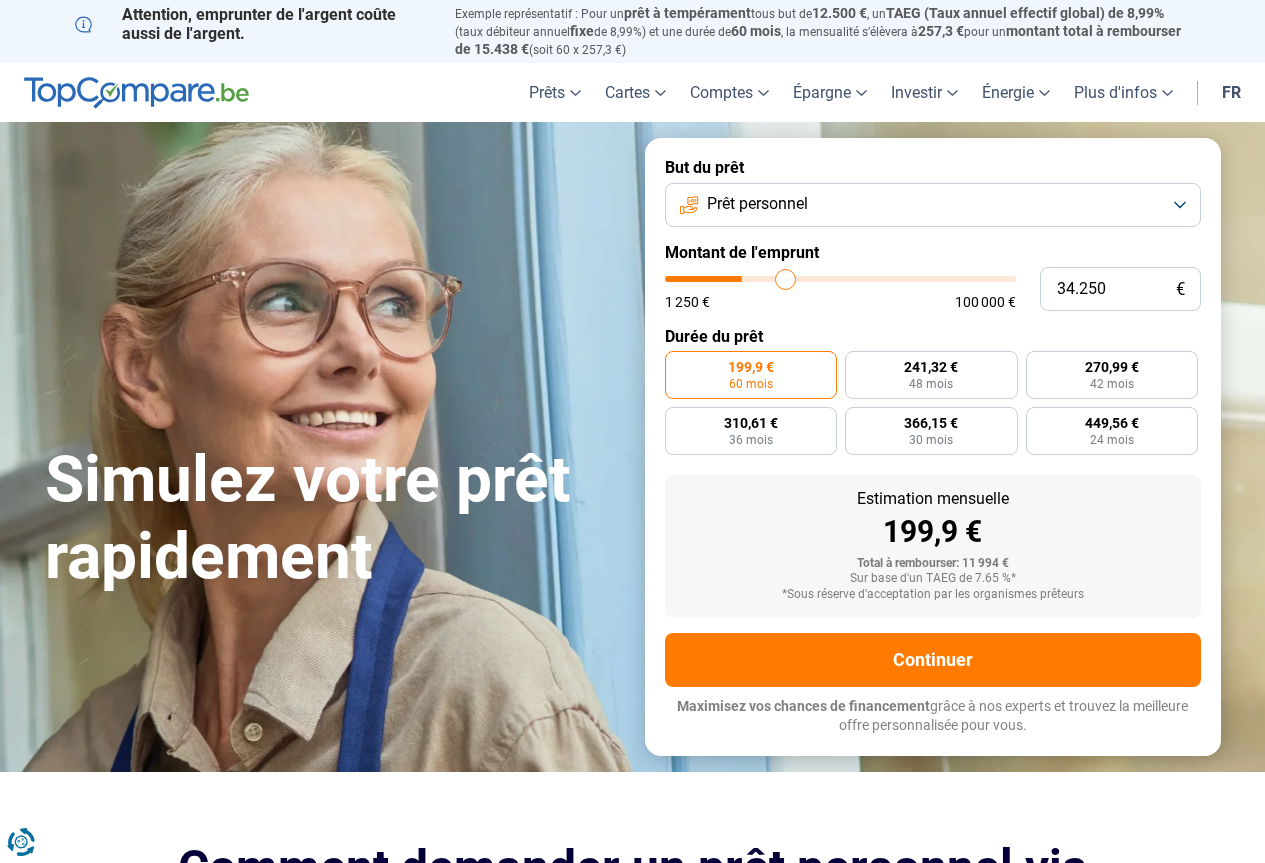 type on "36.750" 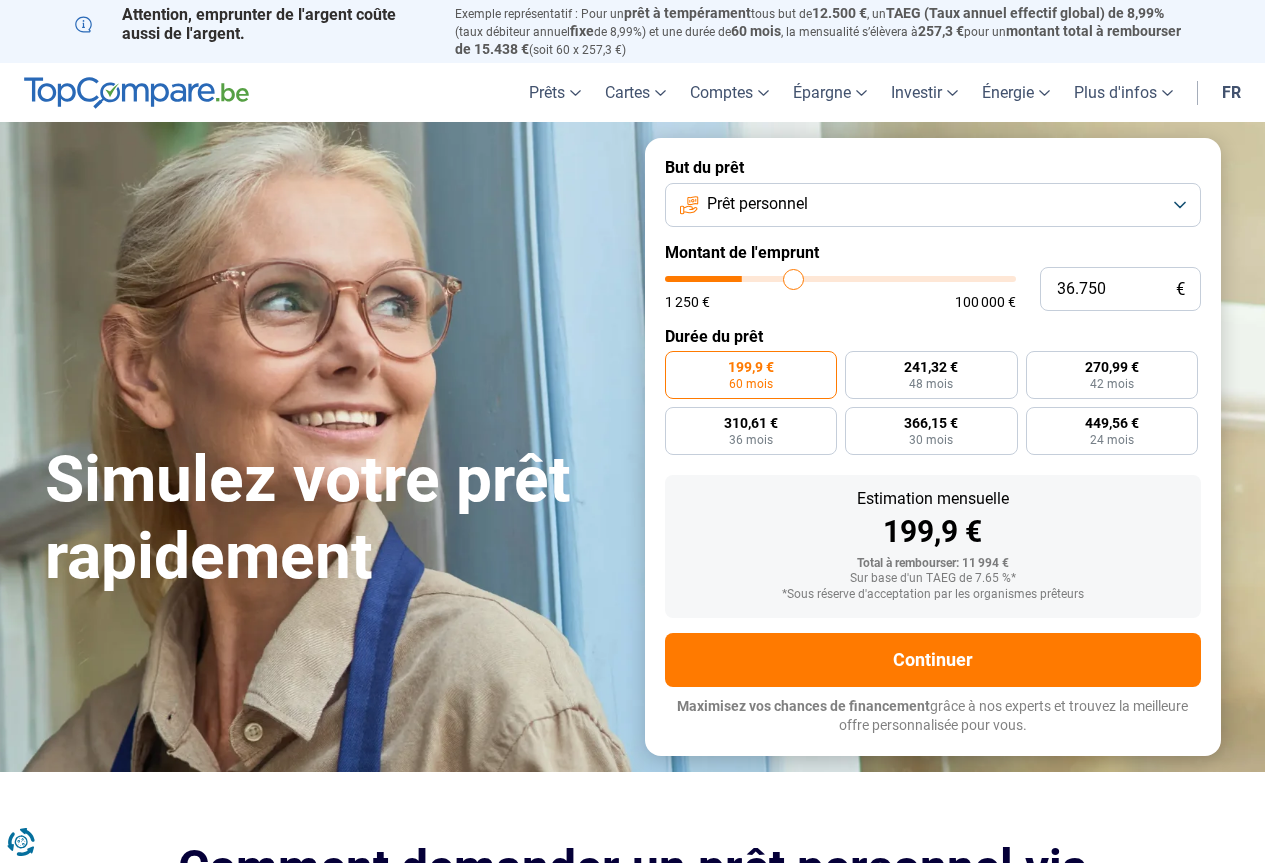 type on "38.250" 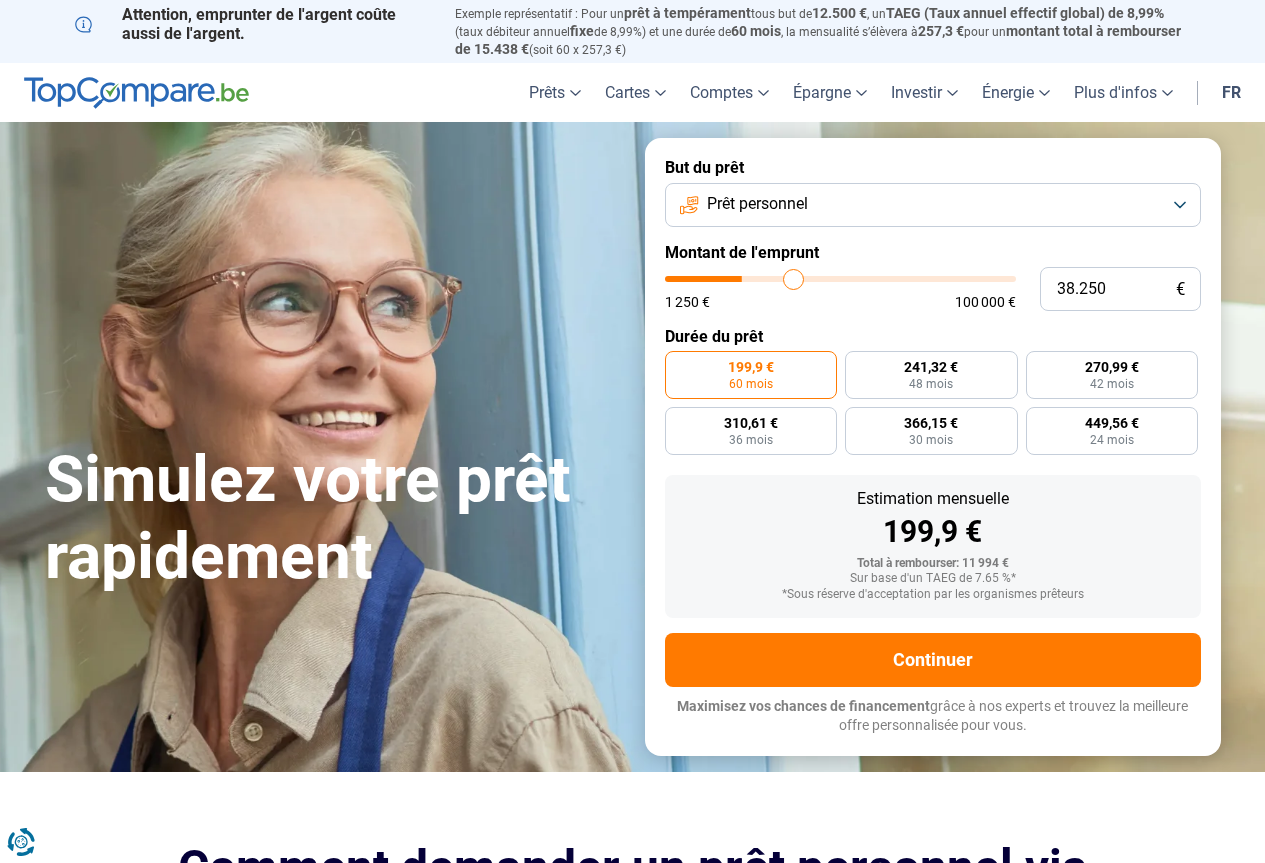 type on "38250" 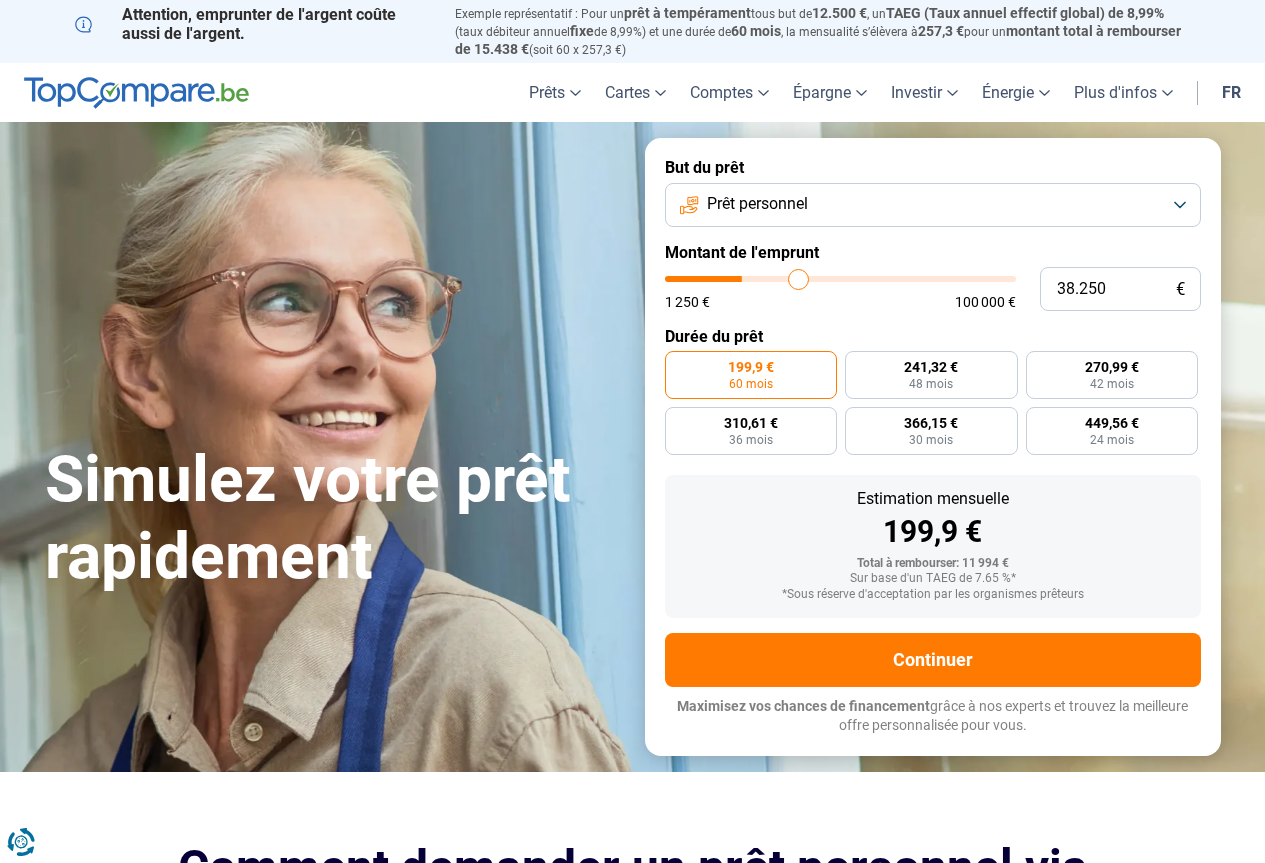 type on "39.750" 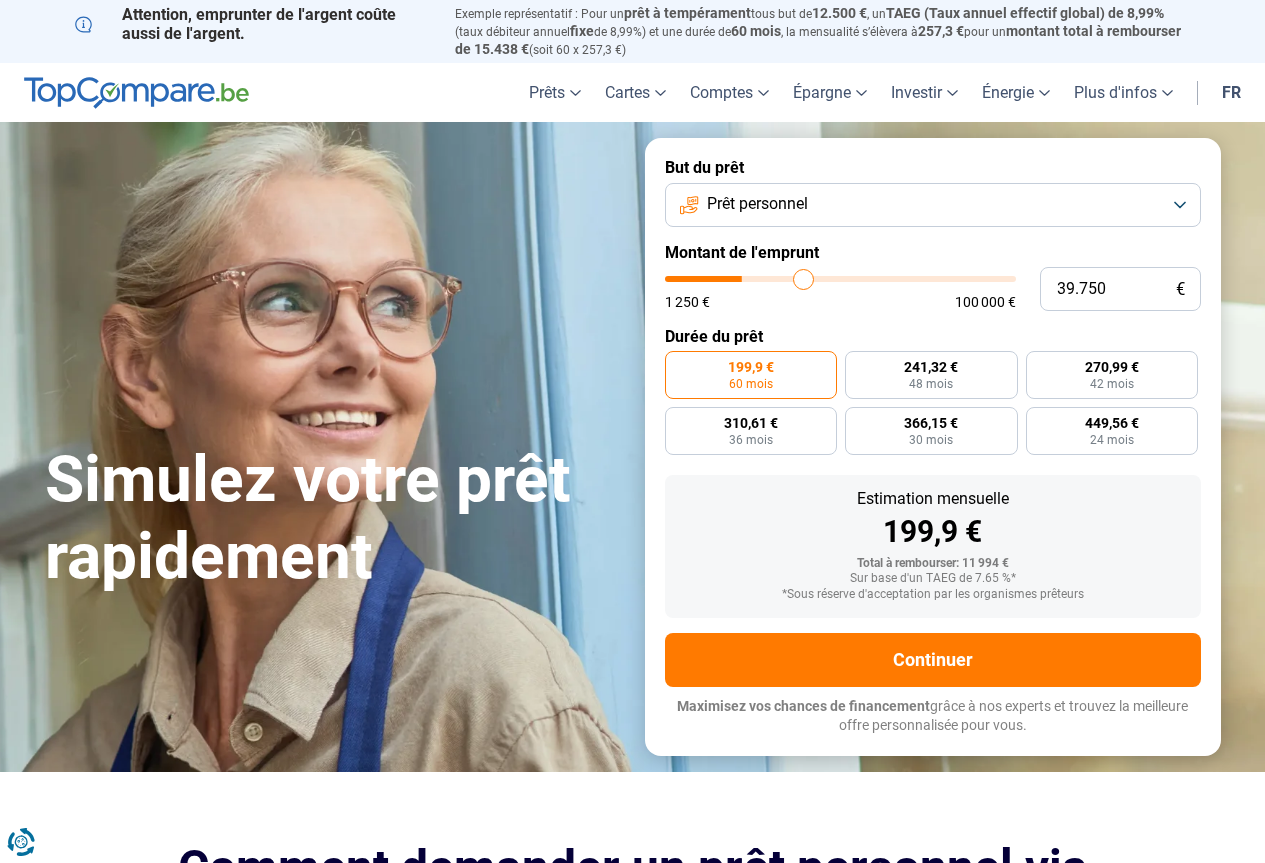 type on "41.000" 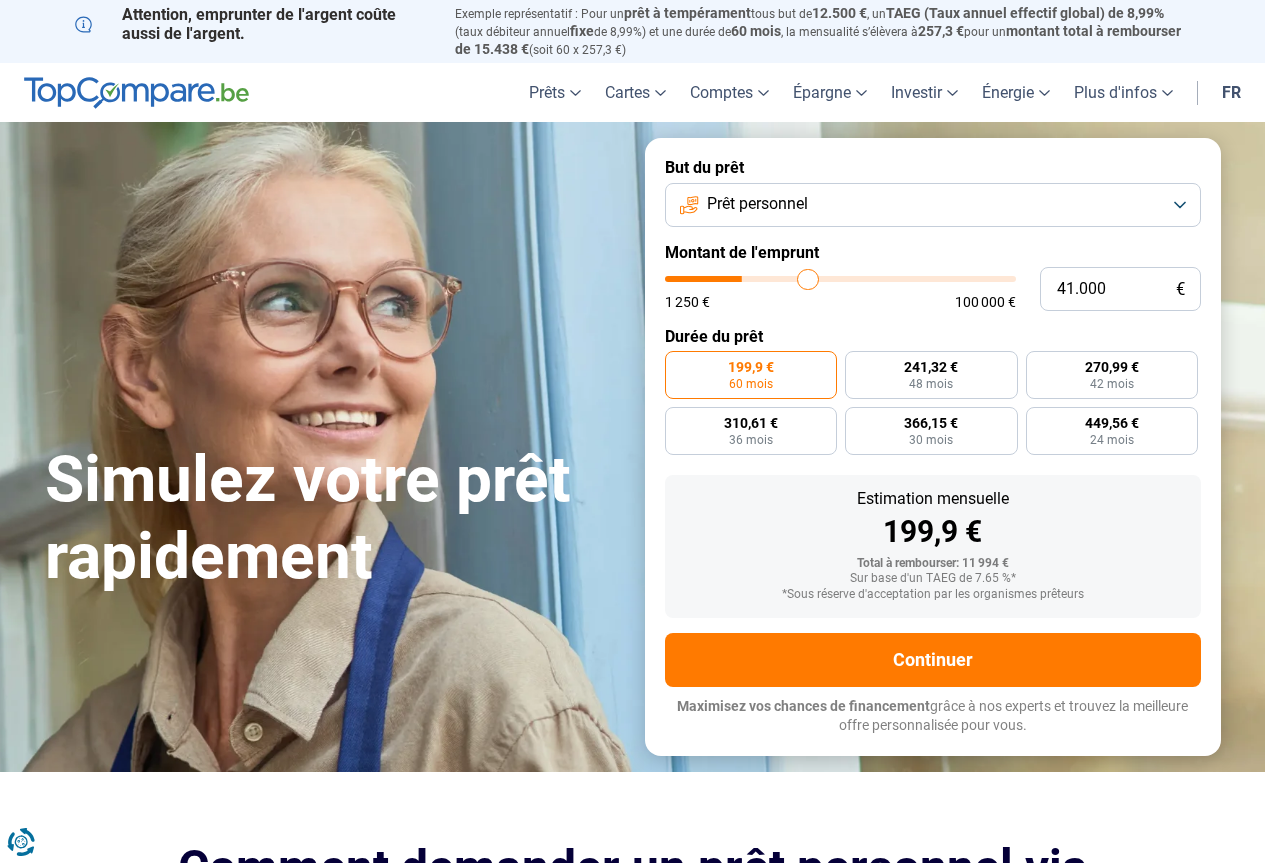 type on "41.500" 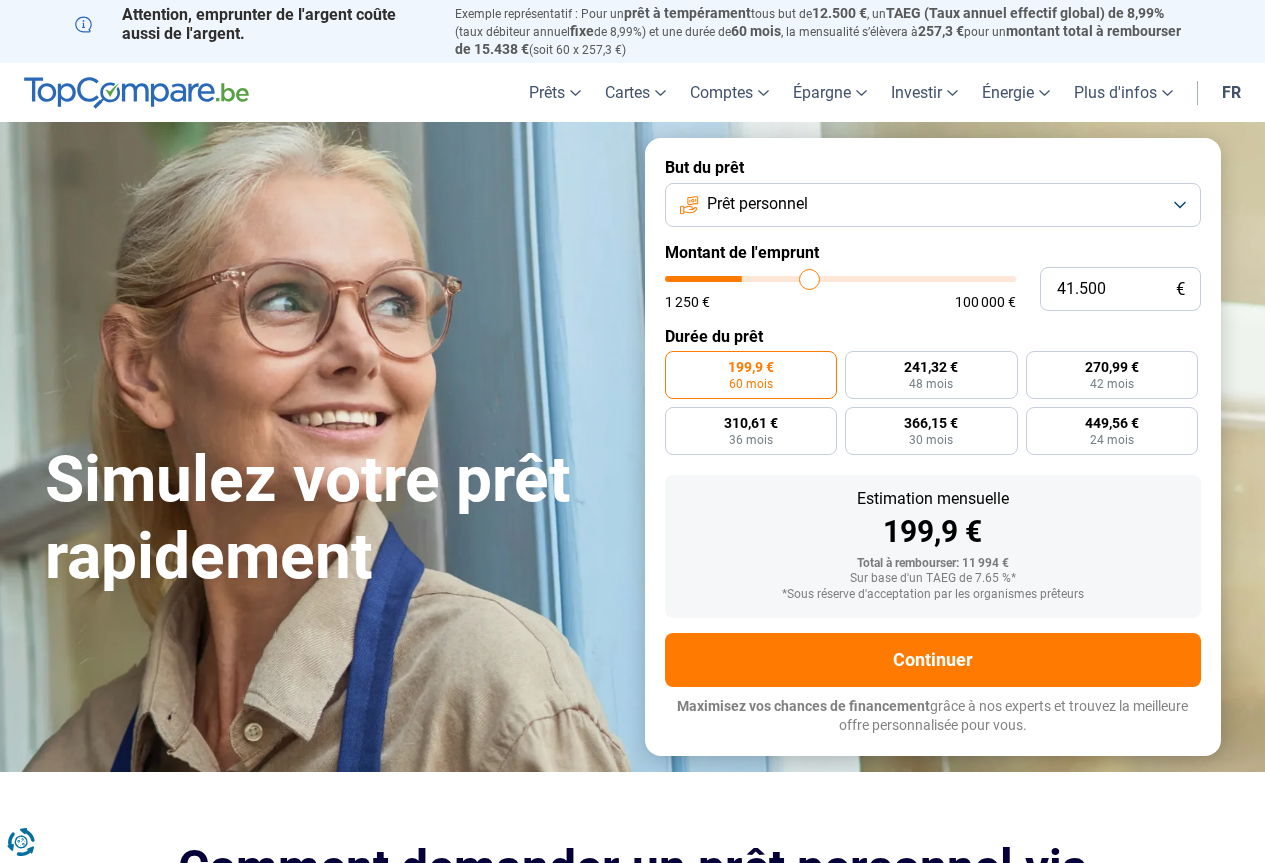 type on "42.250" 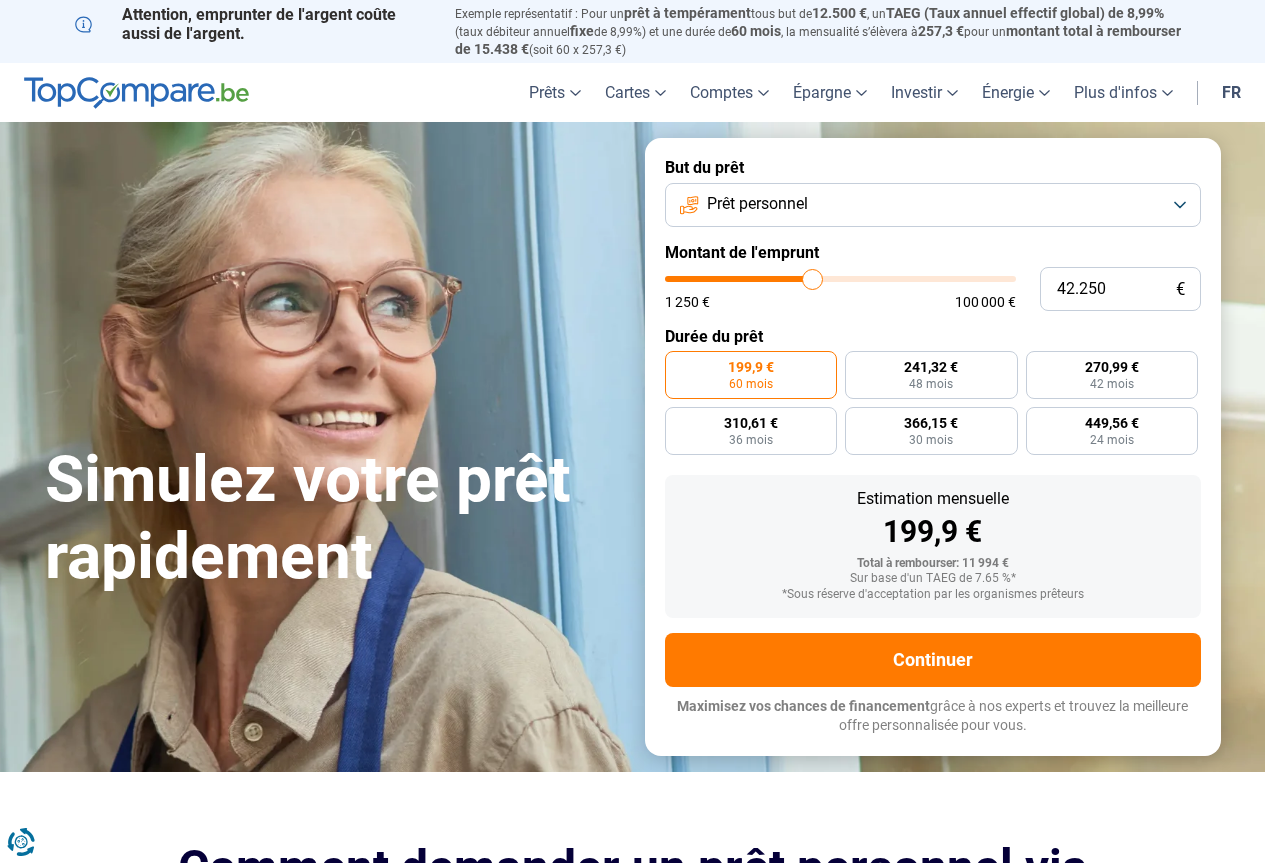type on "42.500" 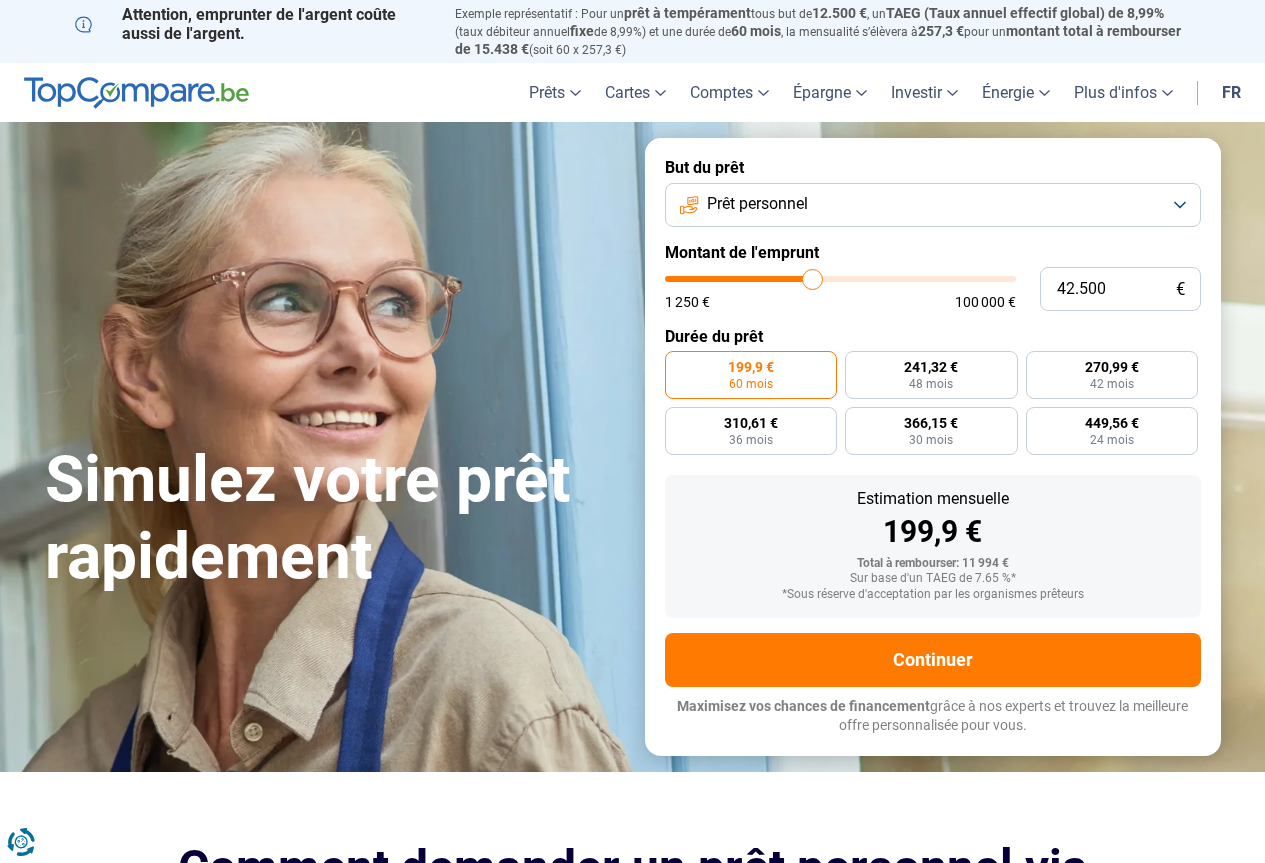 type on "42500" 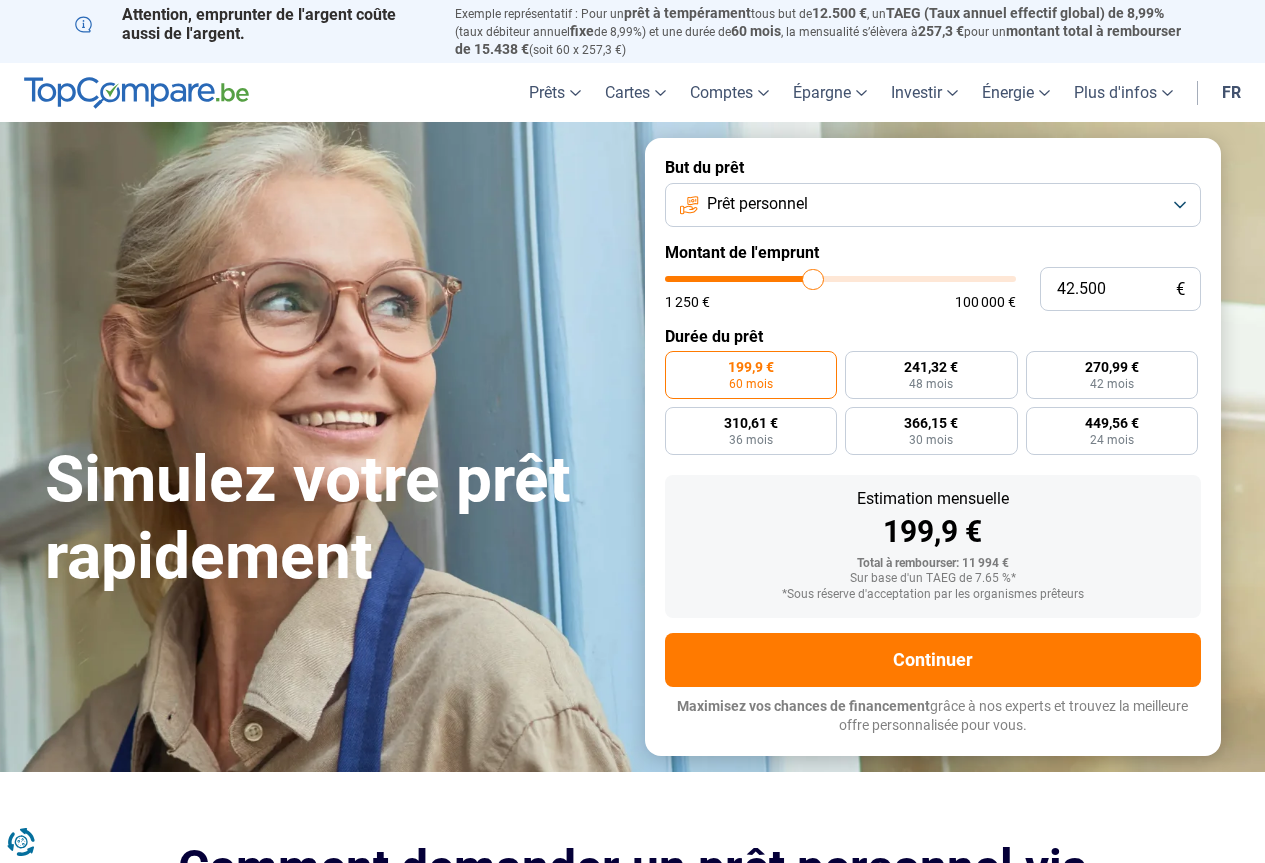 type on "43.000" 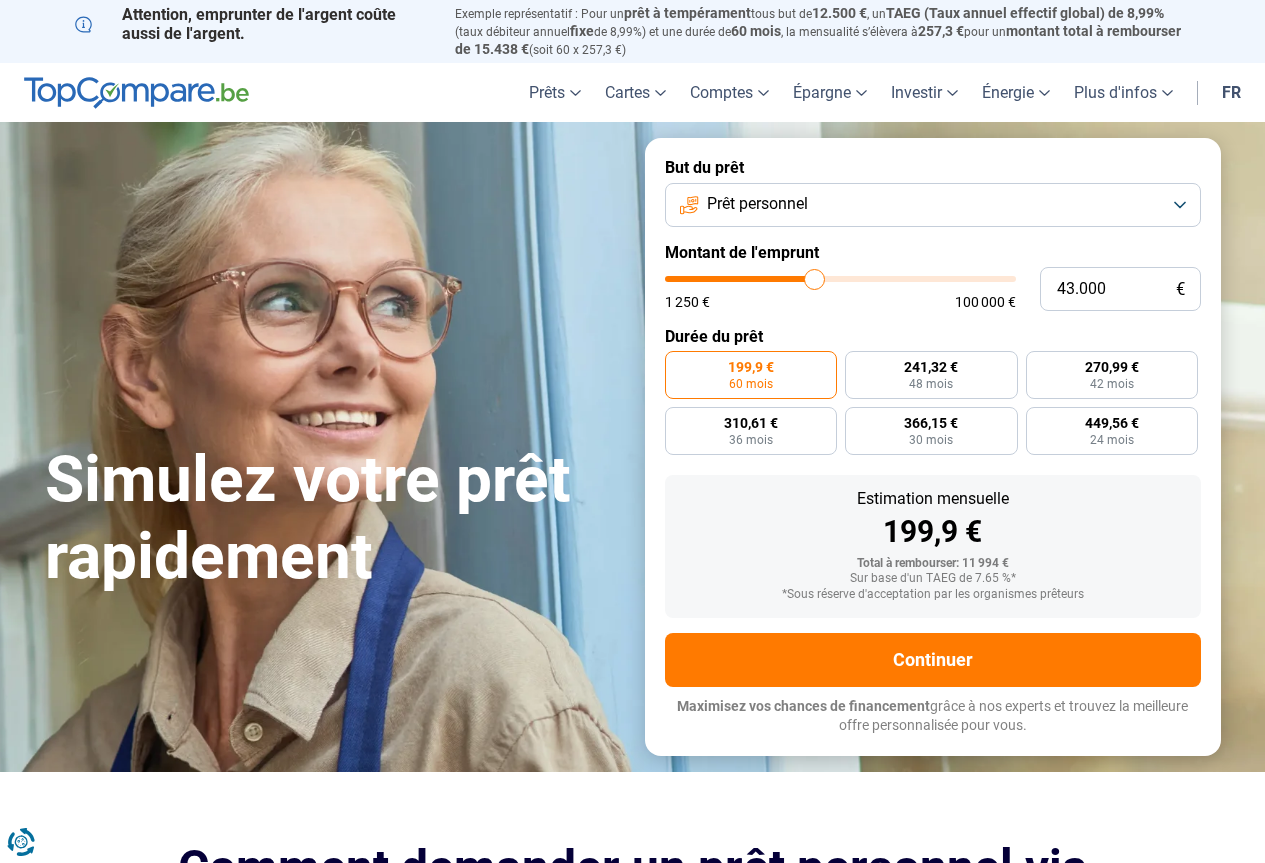 type on "45.000" 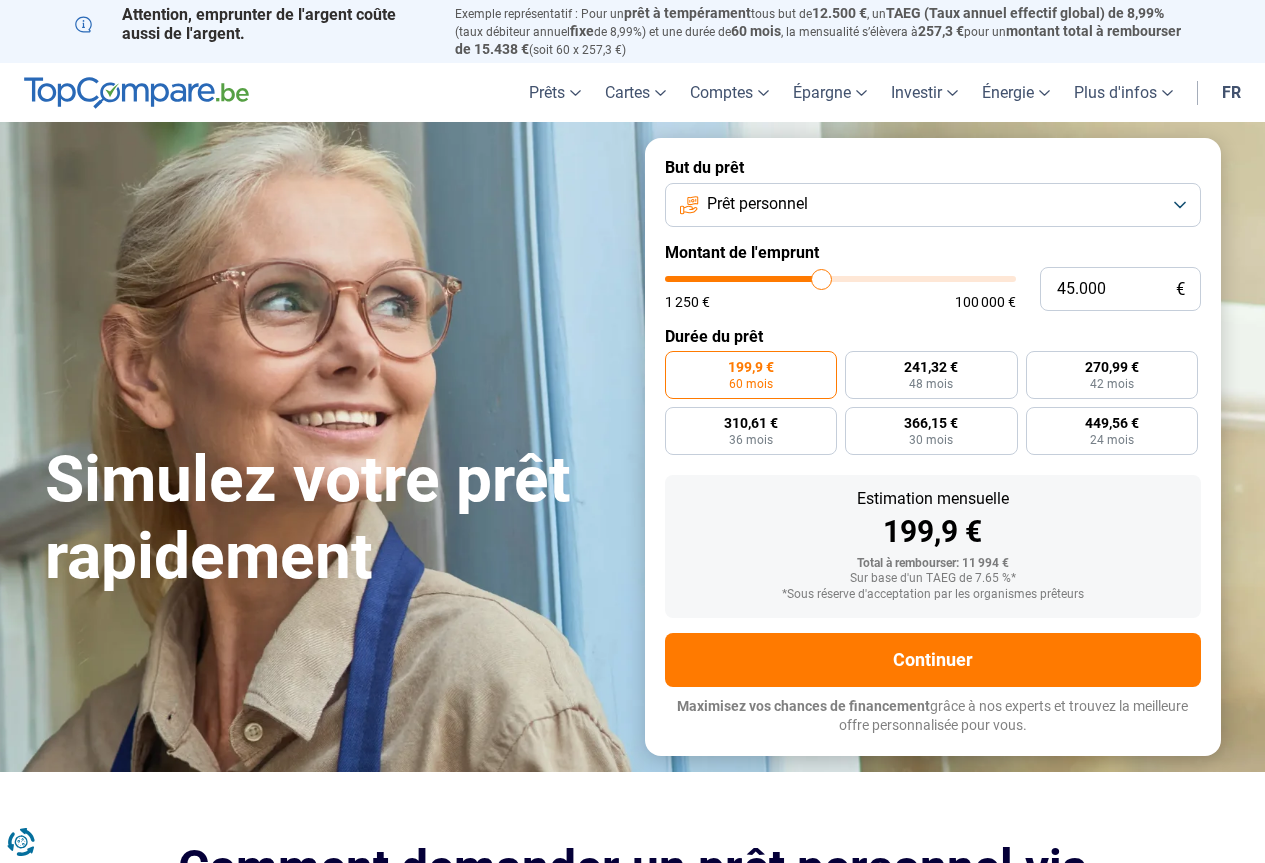 type on "45.750" 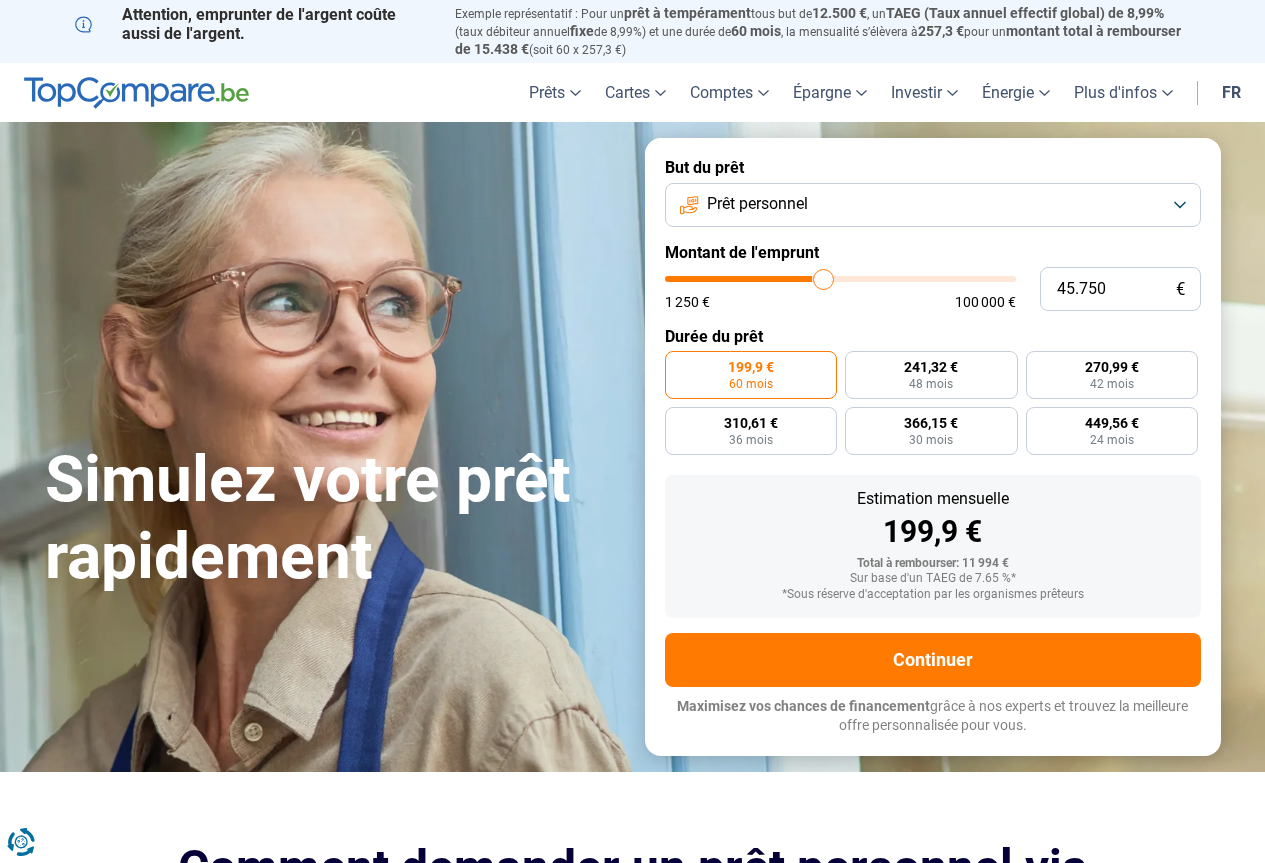 type on "46.750" 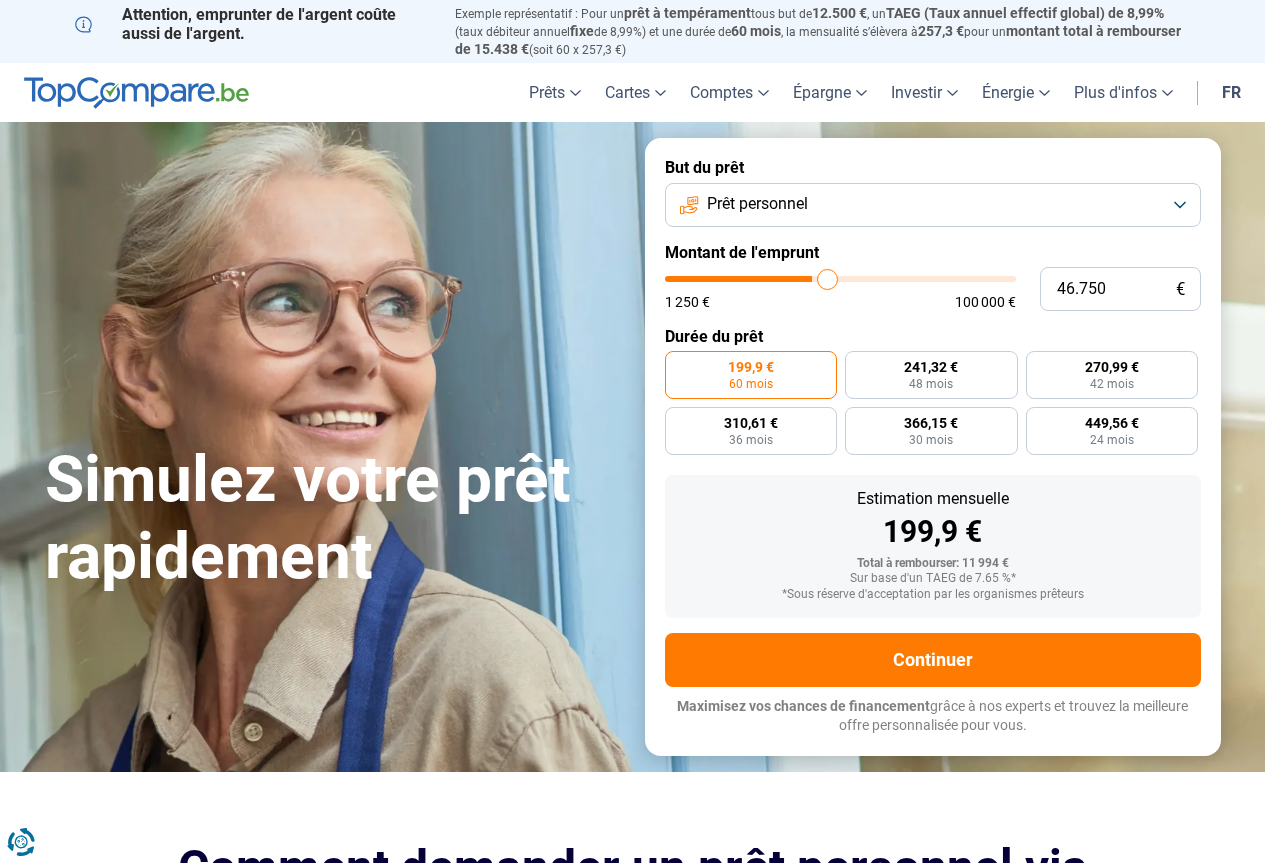 type on "47.000" 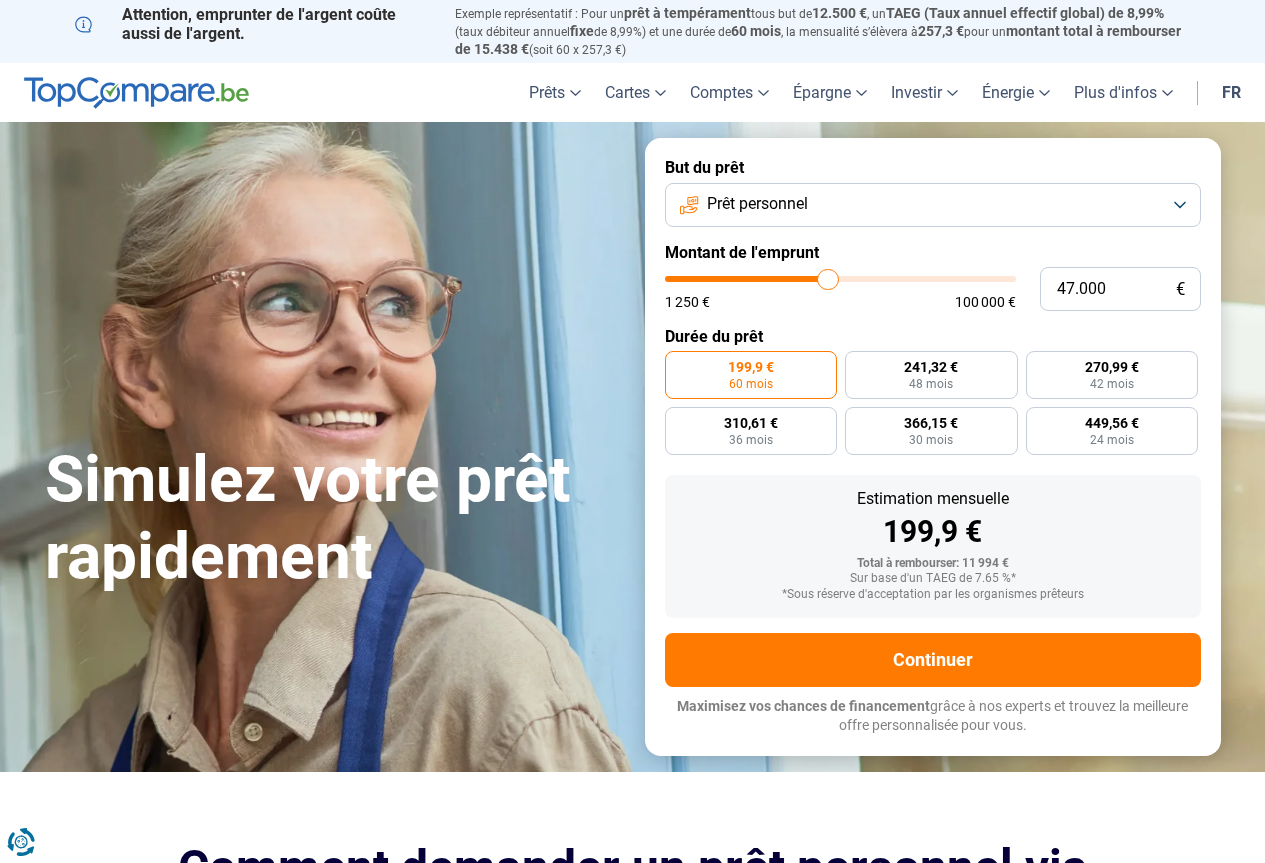 type on "48.250" 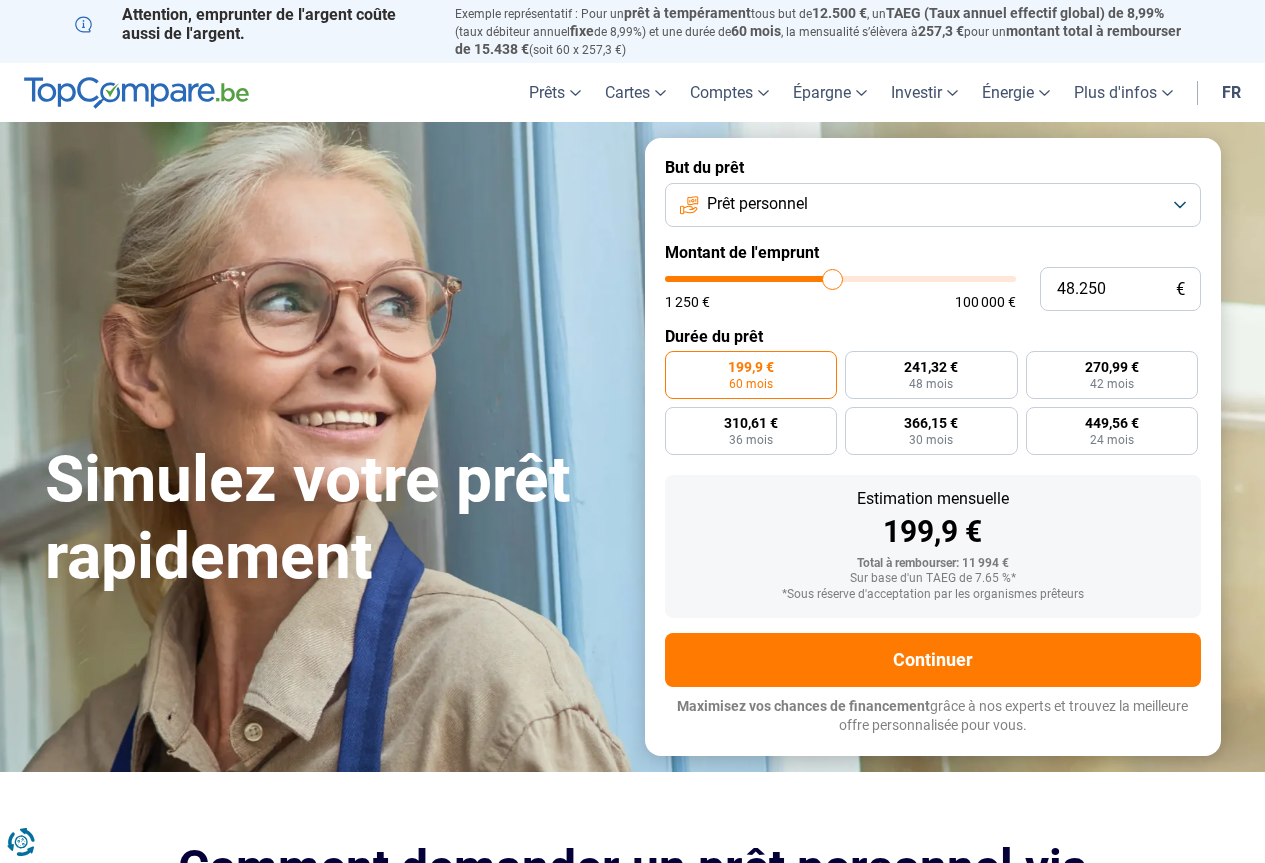 type on "49.000" 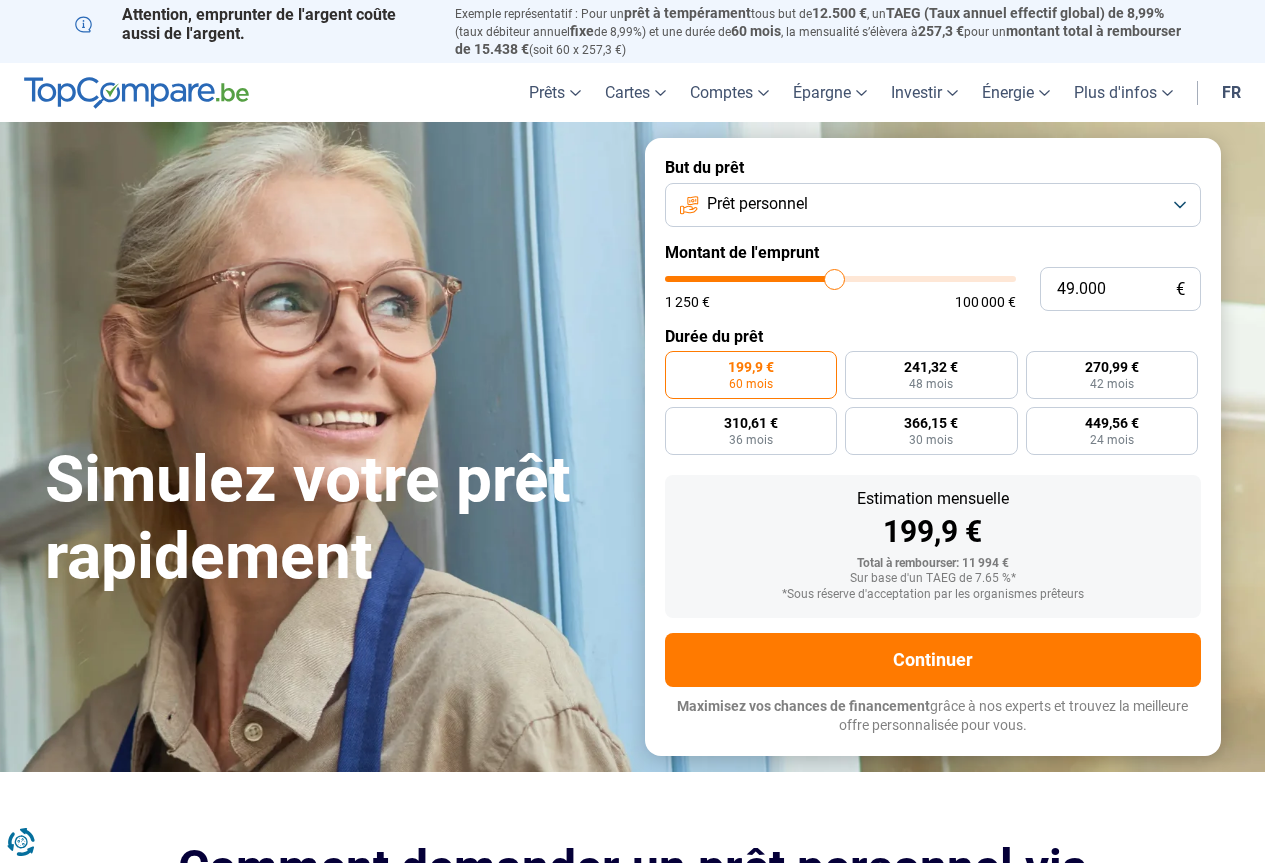 type on "50.250" 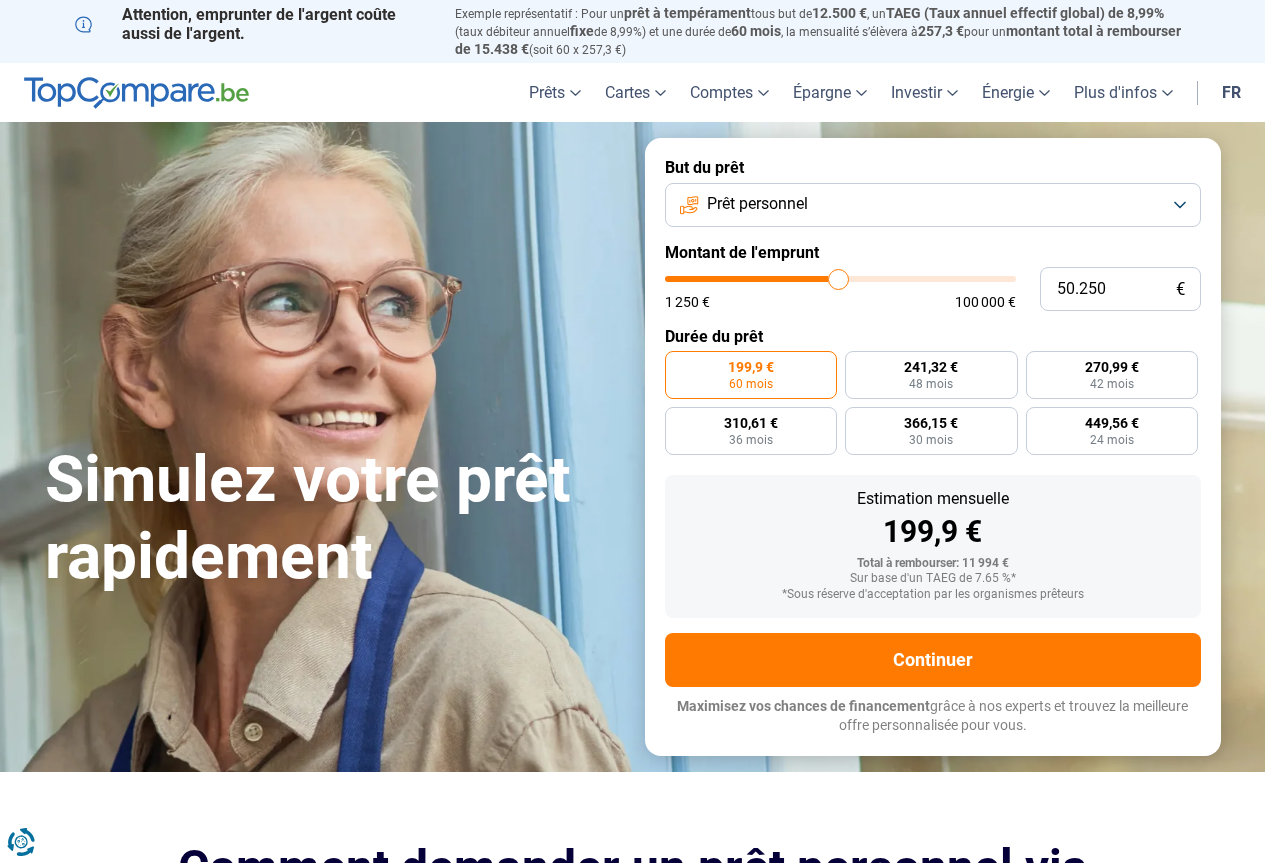 type on "51.250" 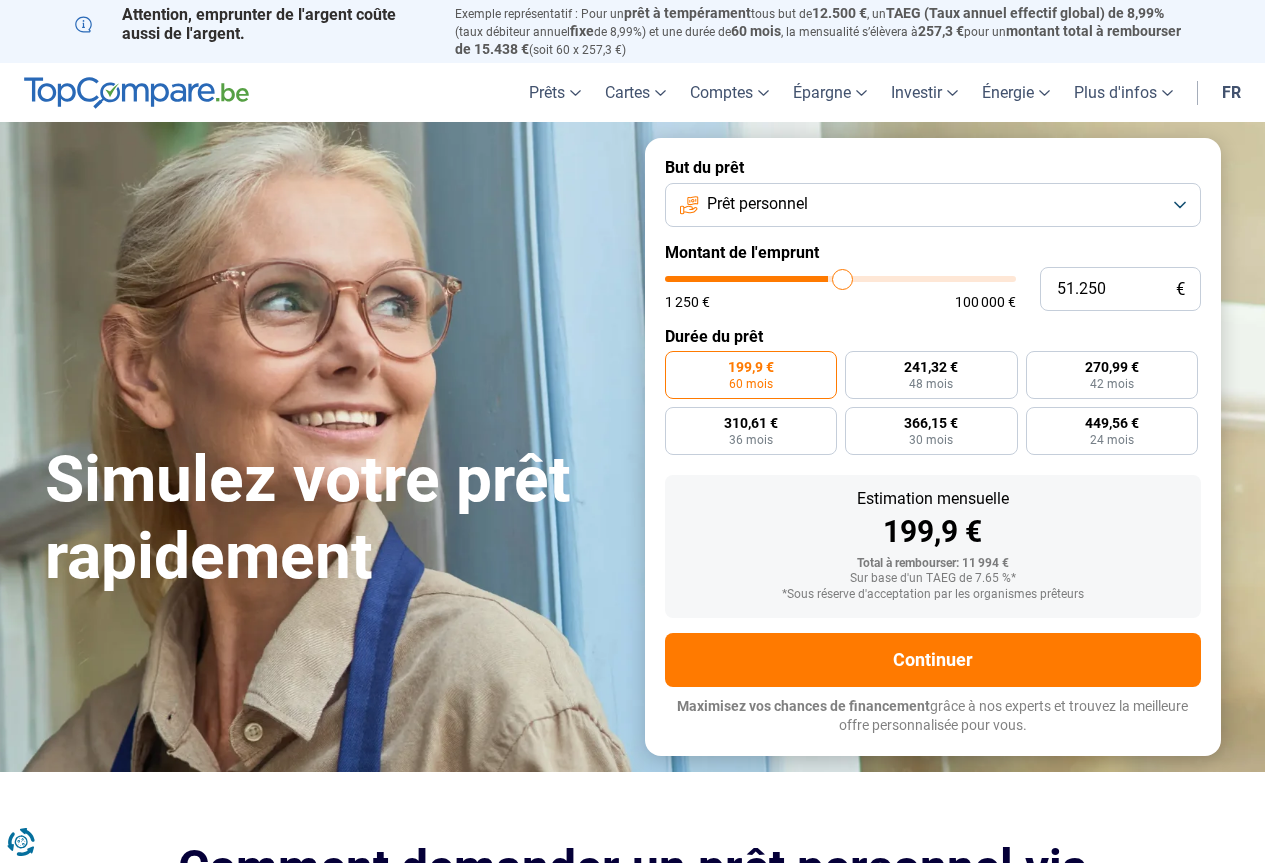 type on "52.000" 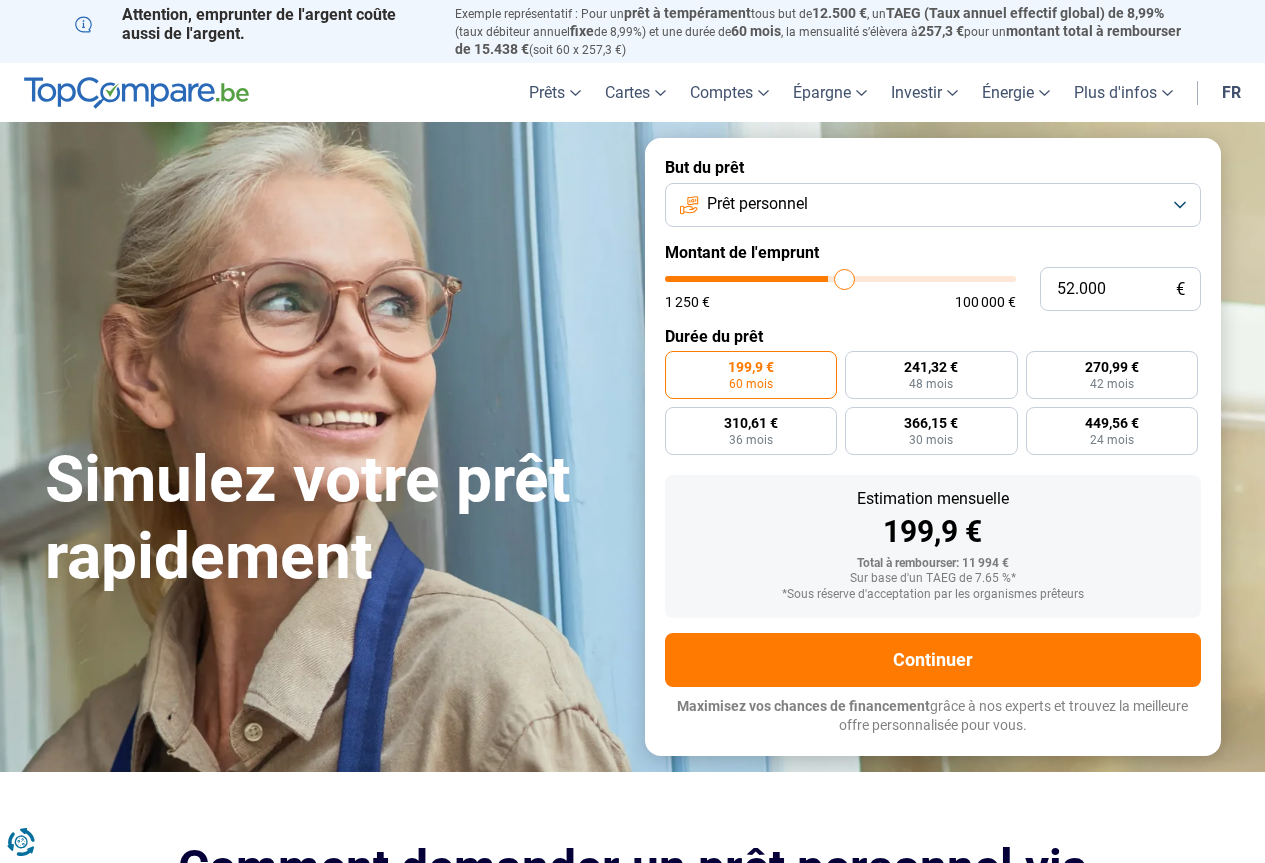 type on "52.750" 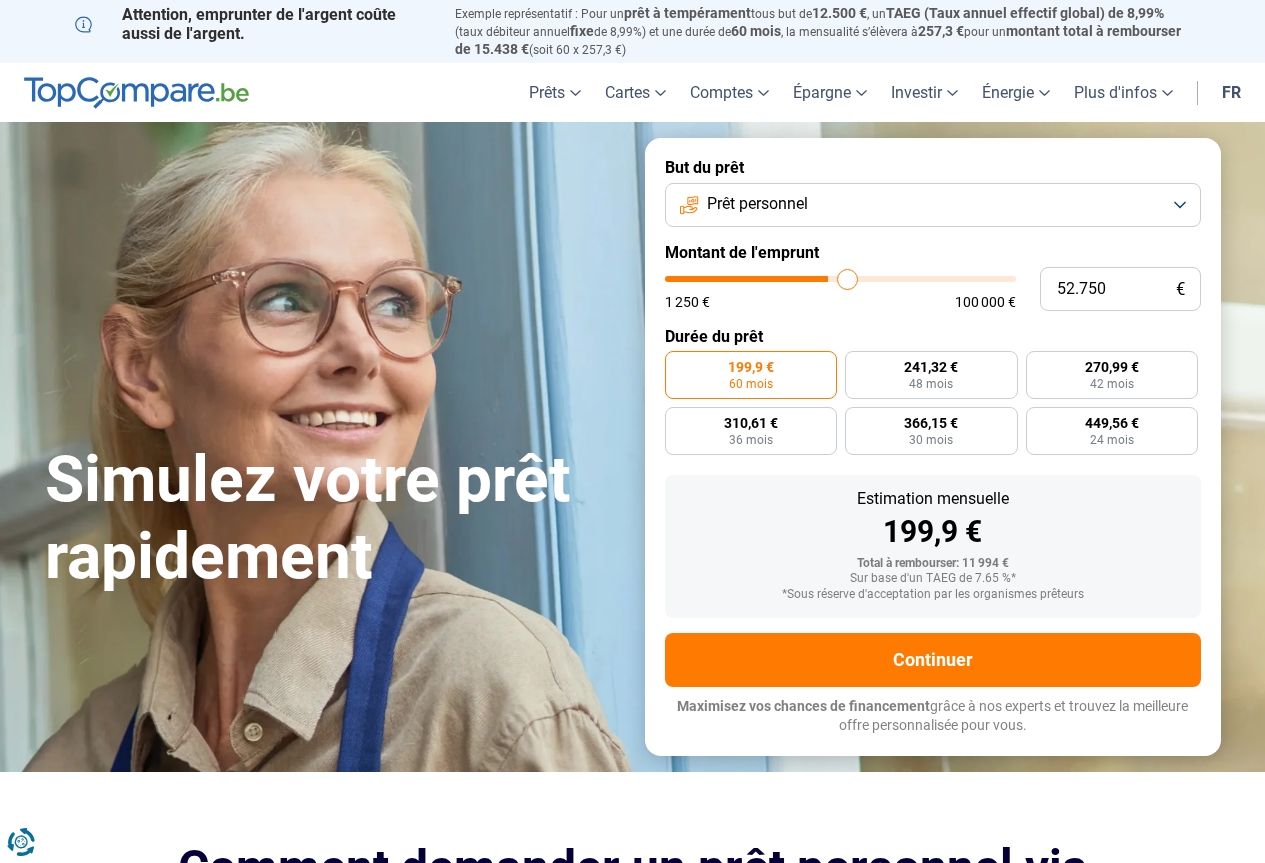 type on "53.250" 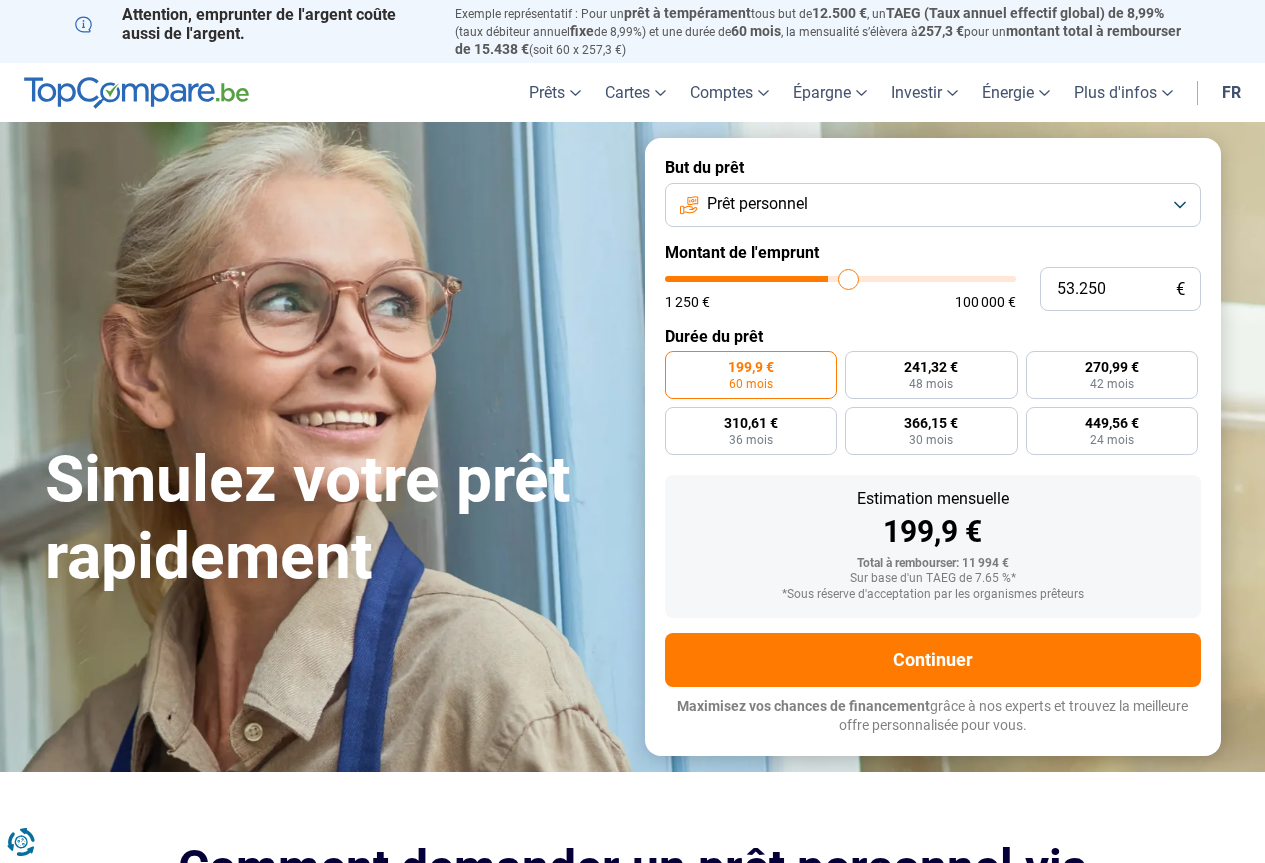 type on "54.000" 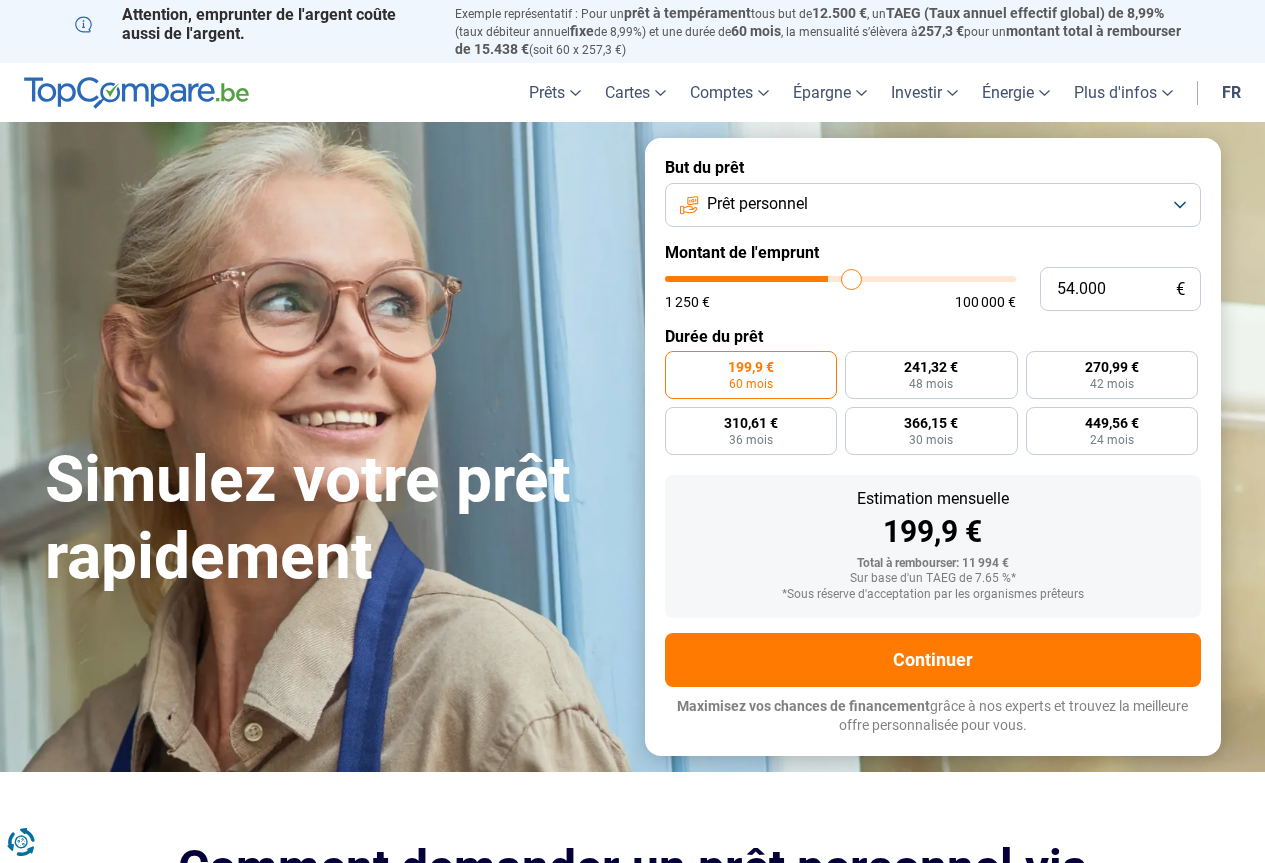 type on "54.250" 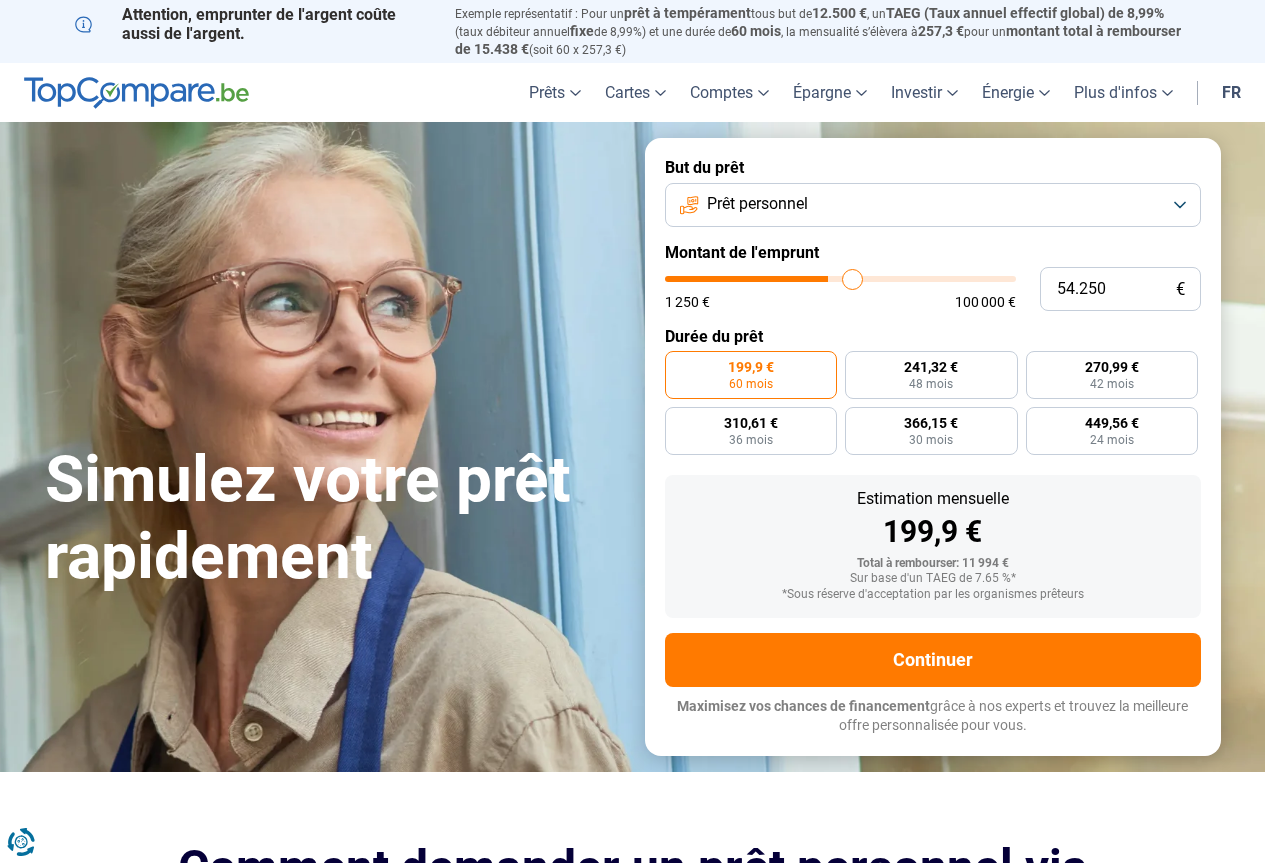 type on "55.750" 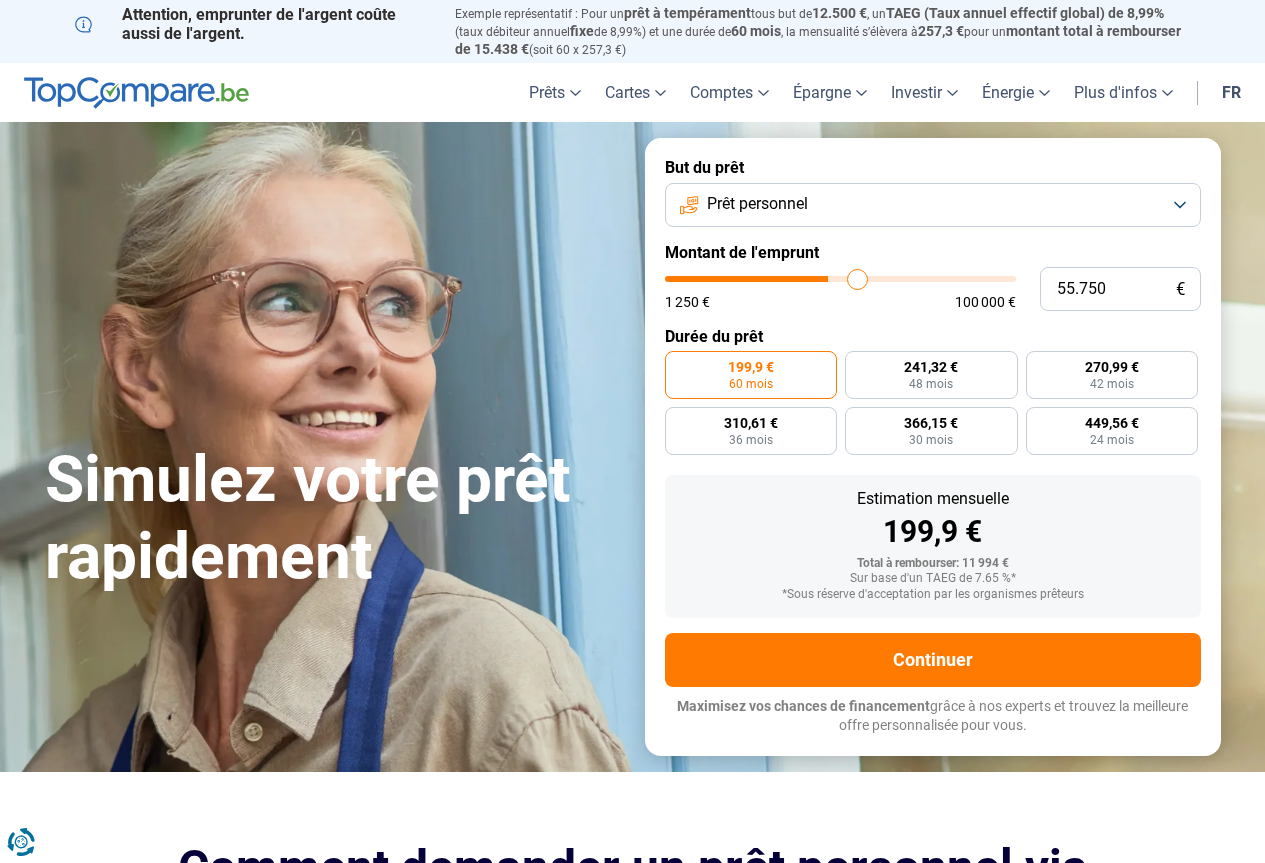 type on "57.000" 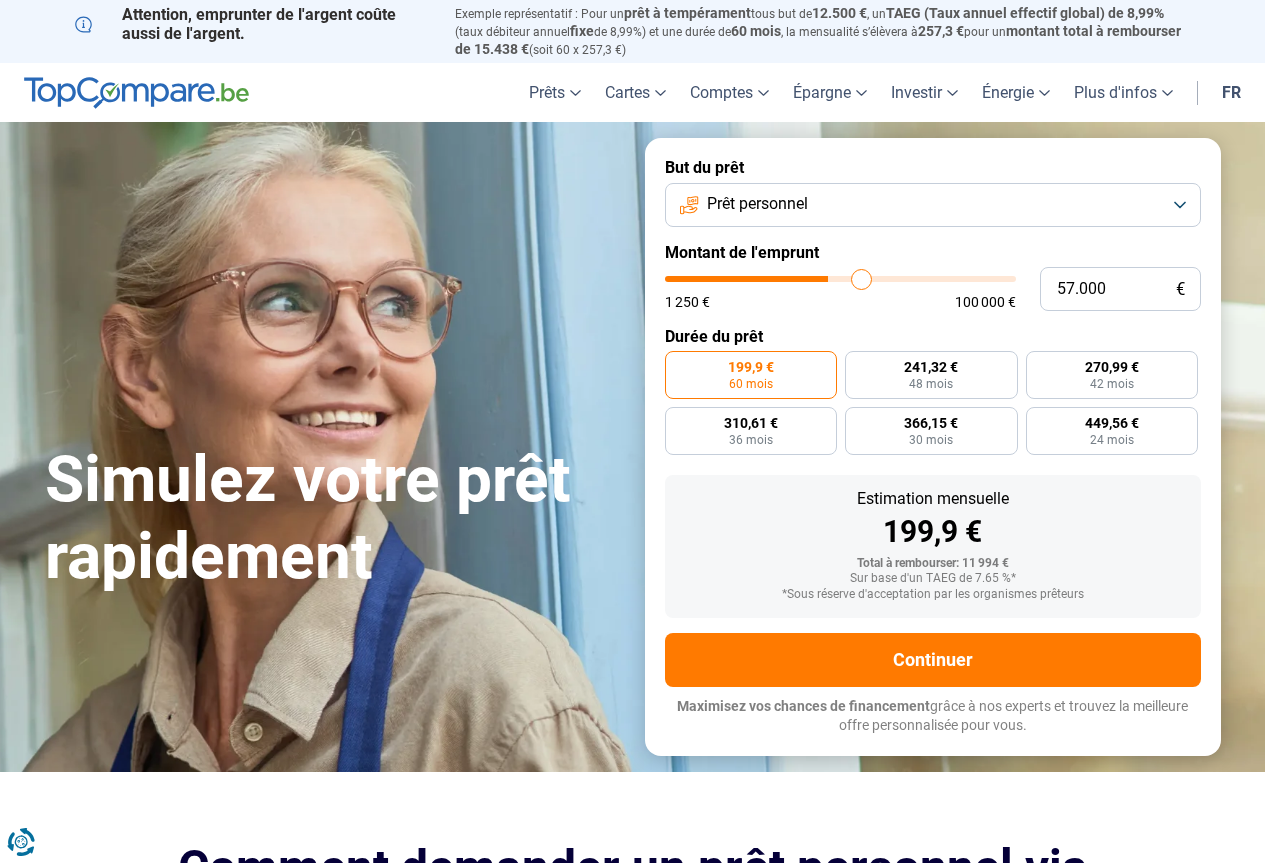 type on "57.750" 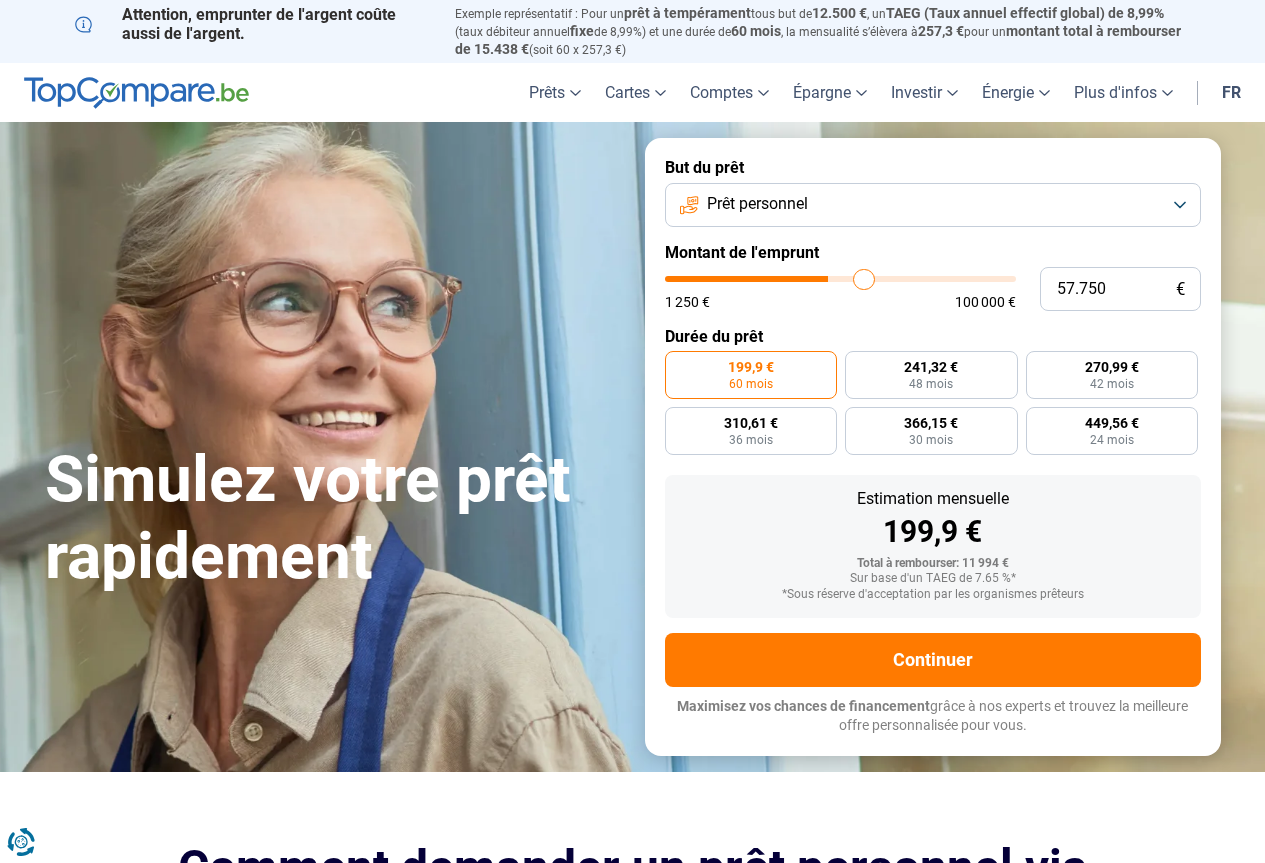 type on "58.750" 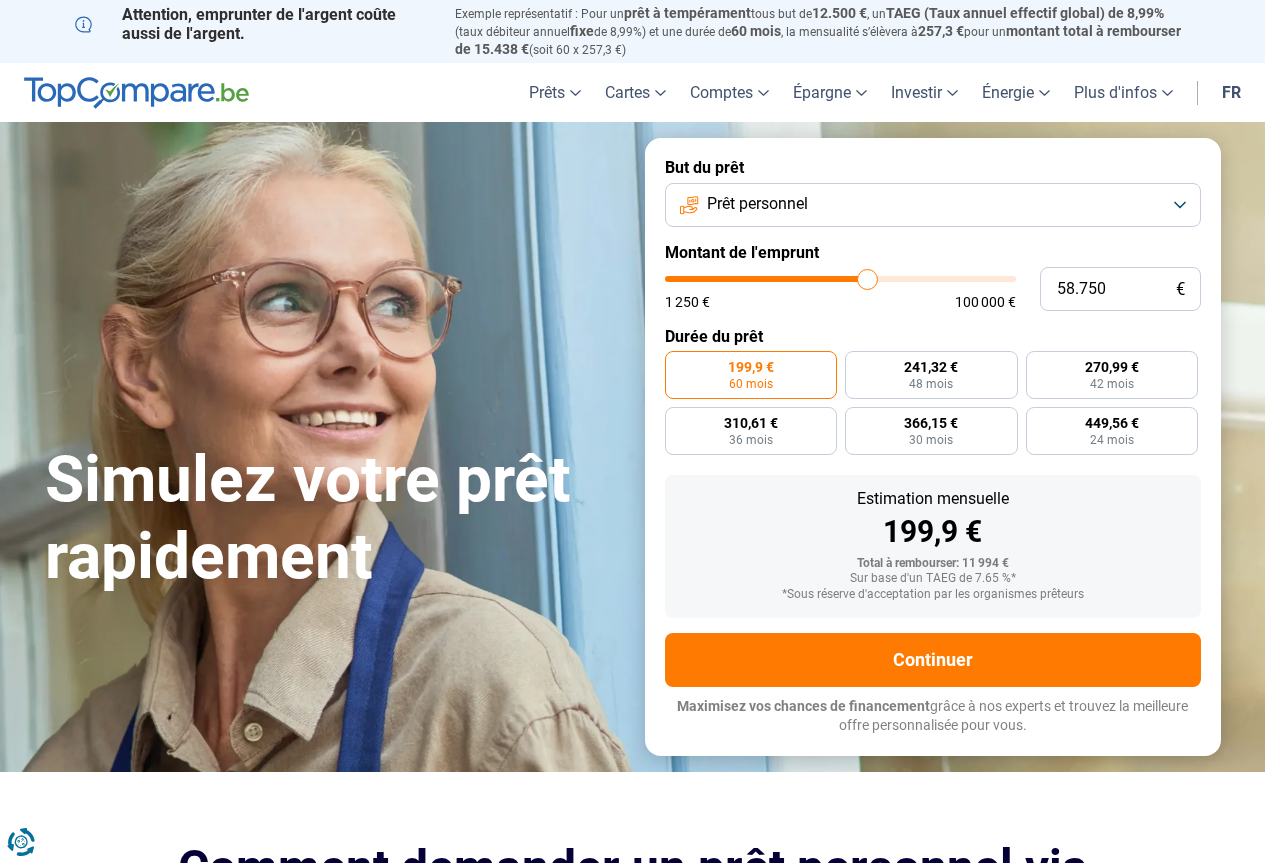 type on "60.000" 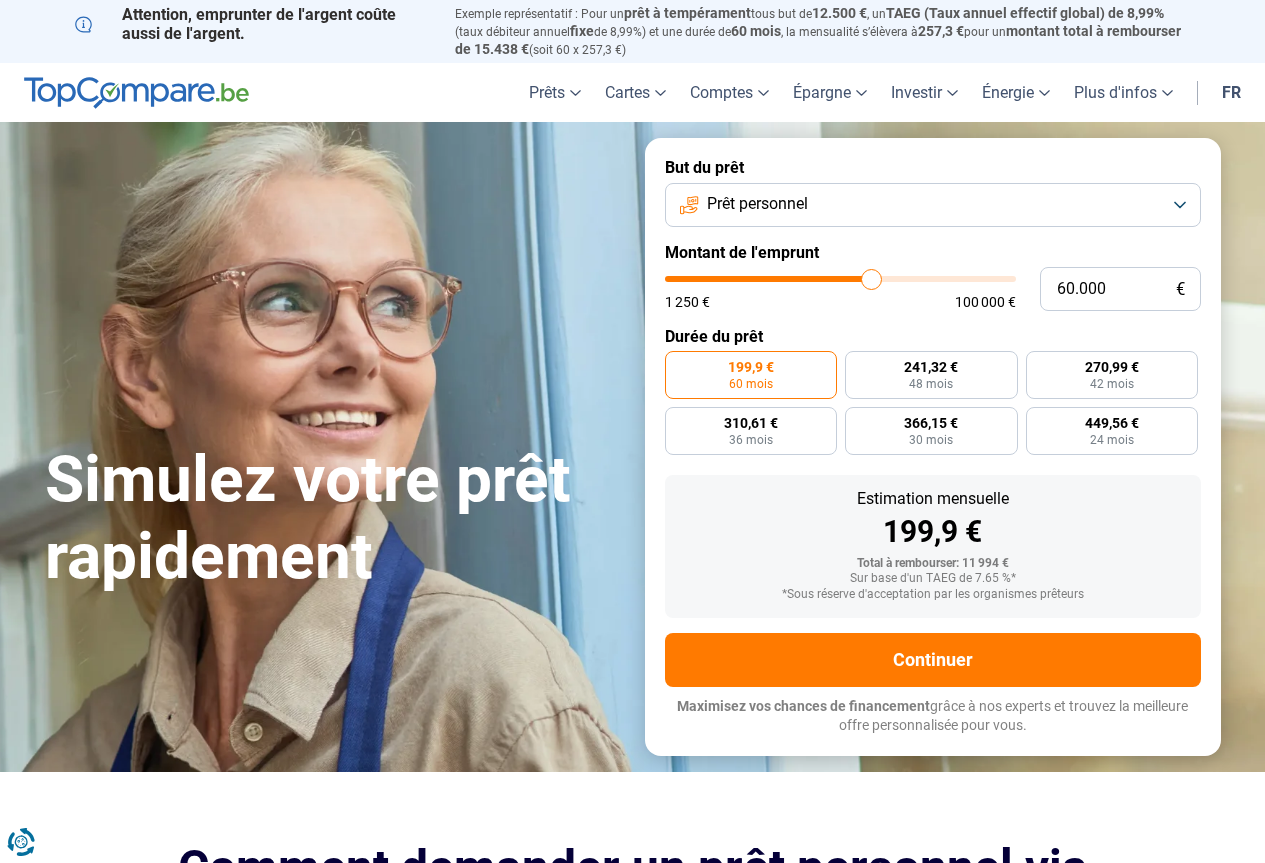 type on "60.500" 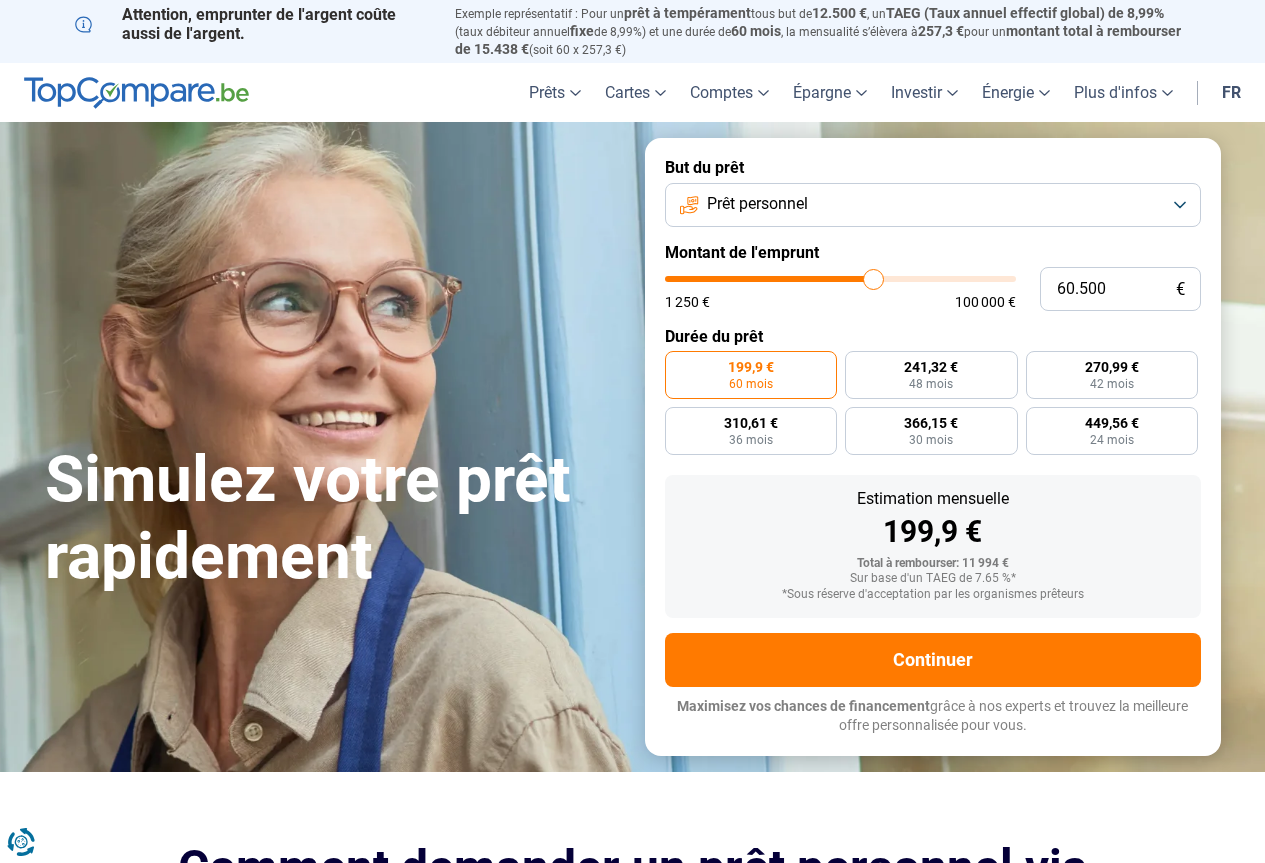 type on "62.000" 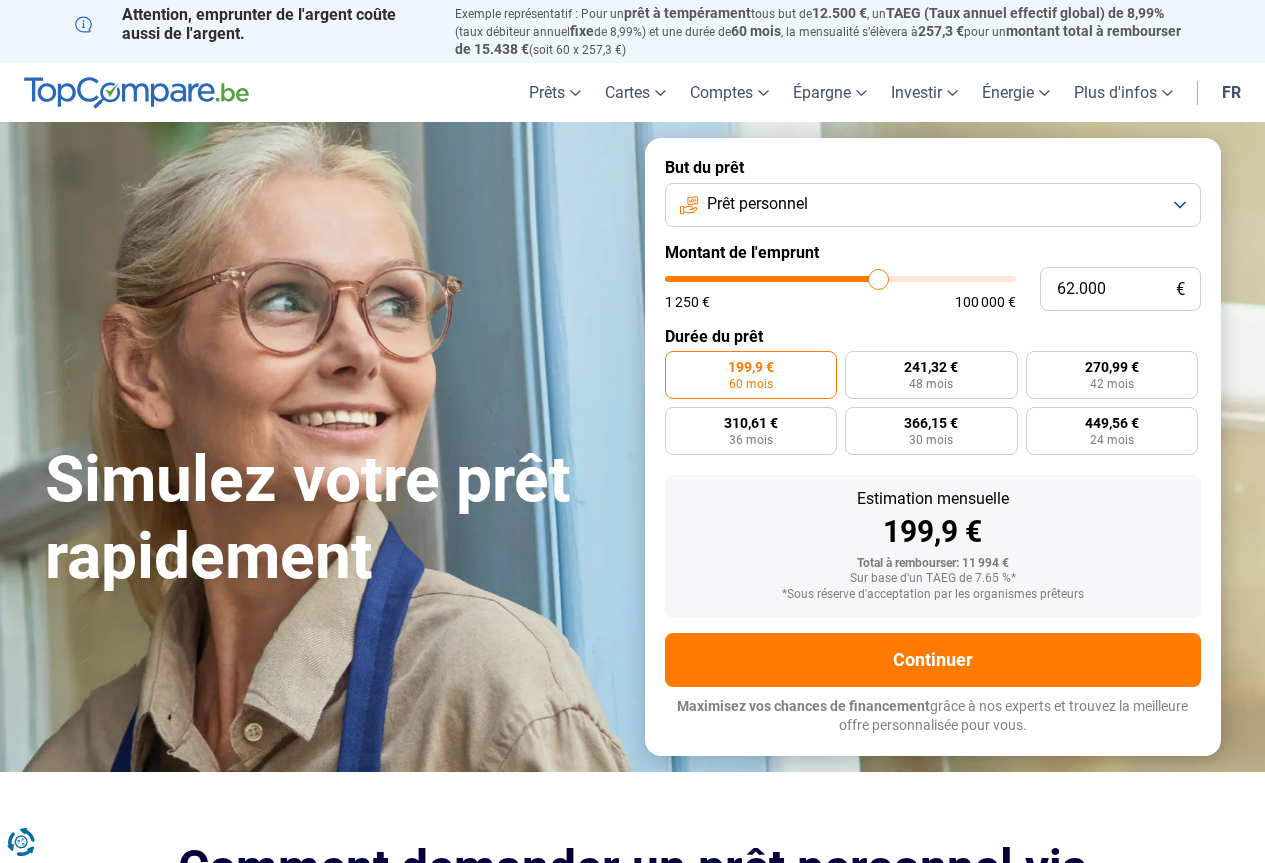 type on "63.250" 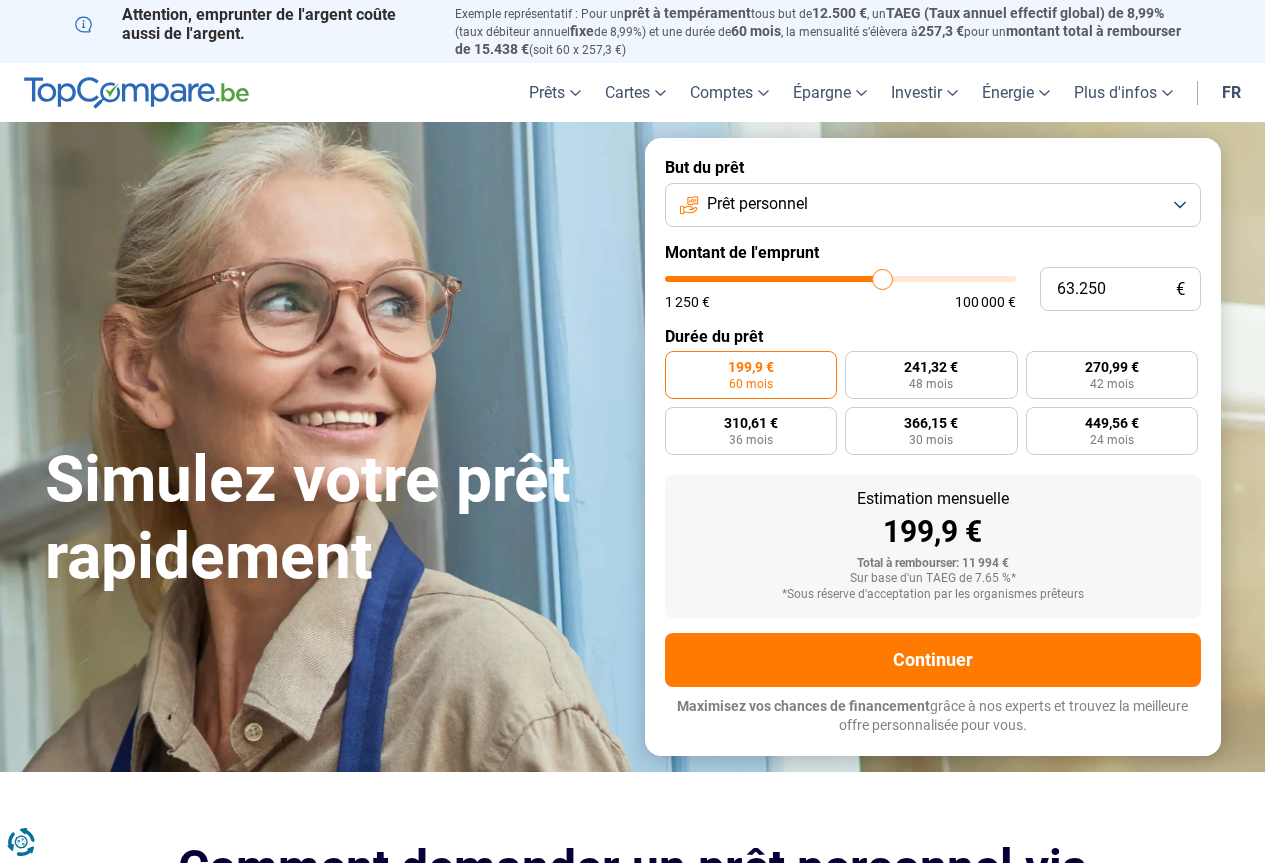 type on "64.750" 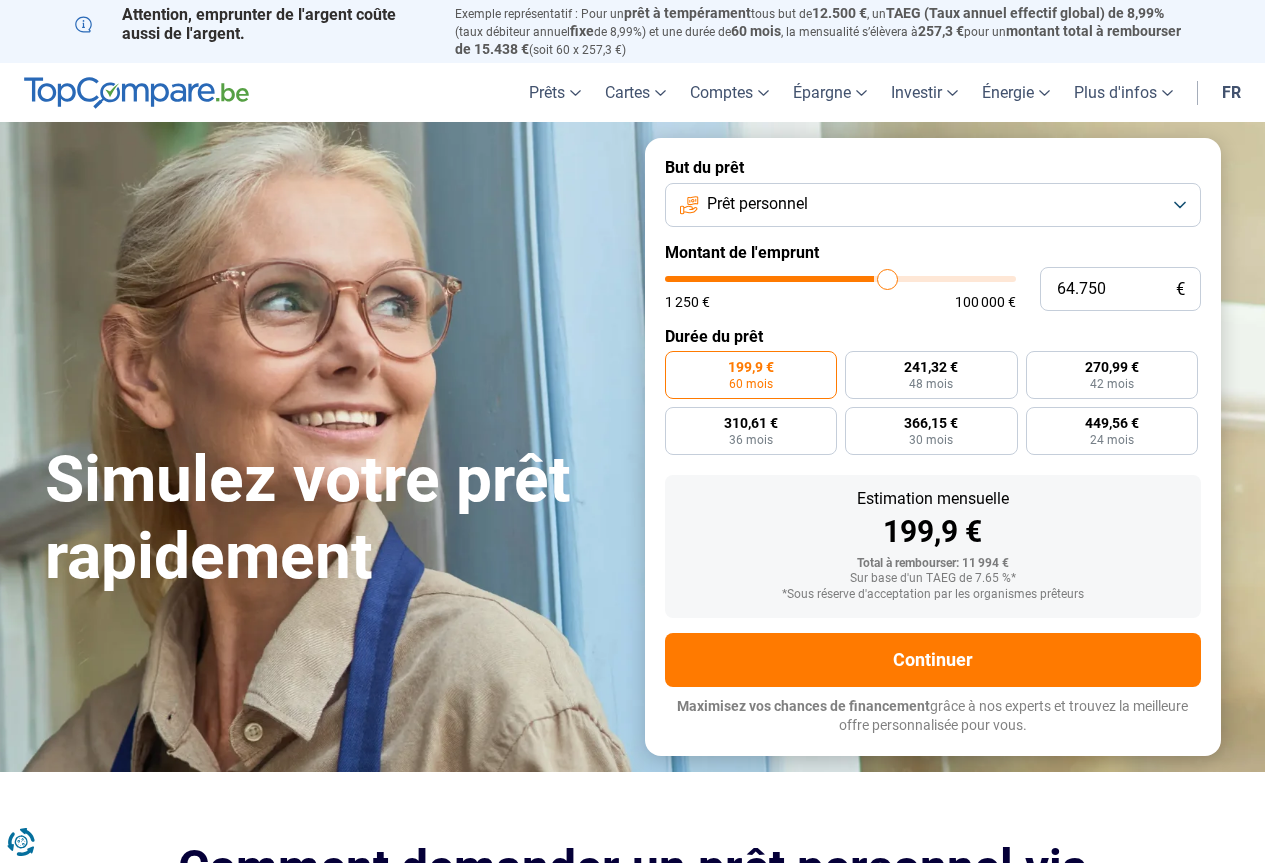 type on "65.750" 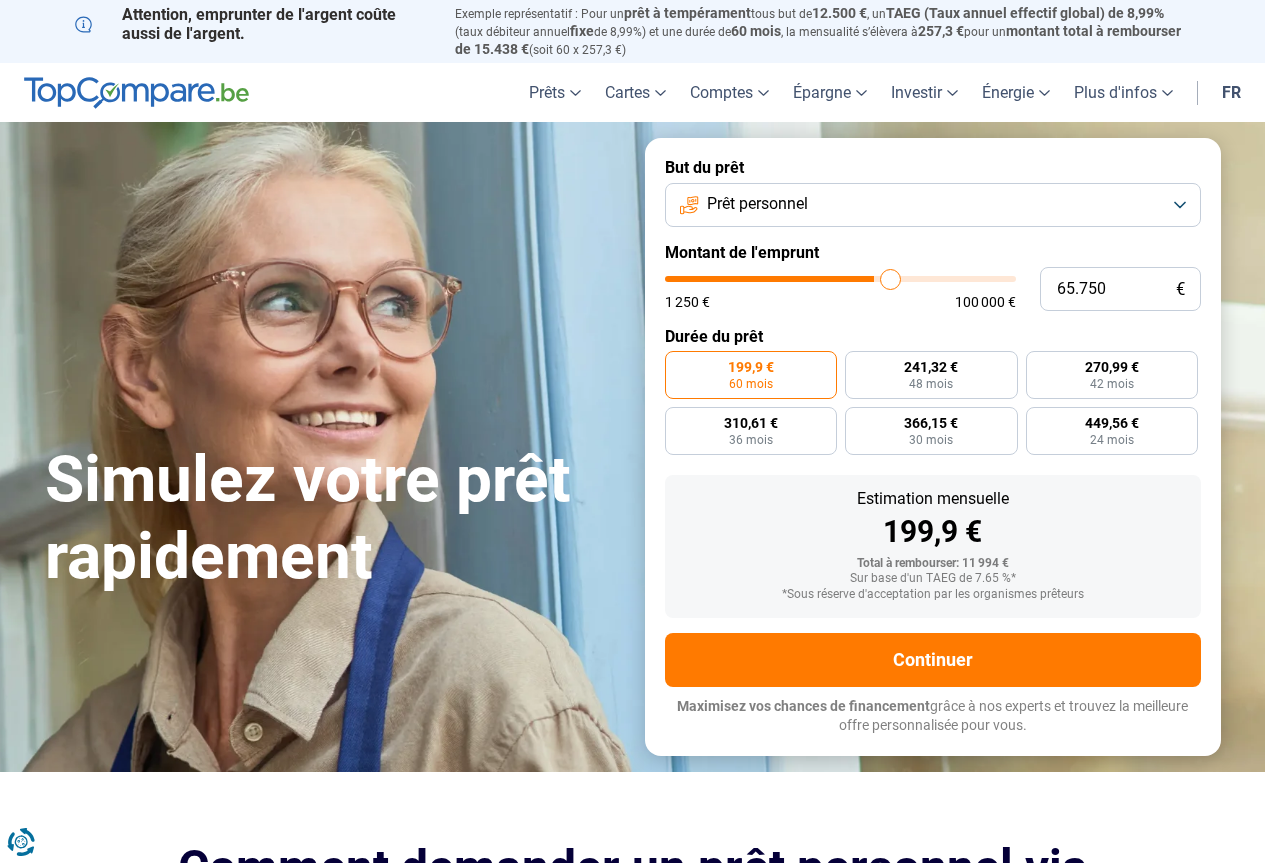 type on "66.500" 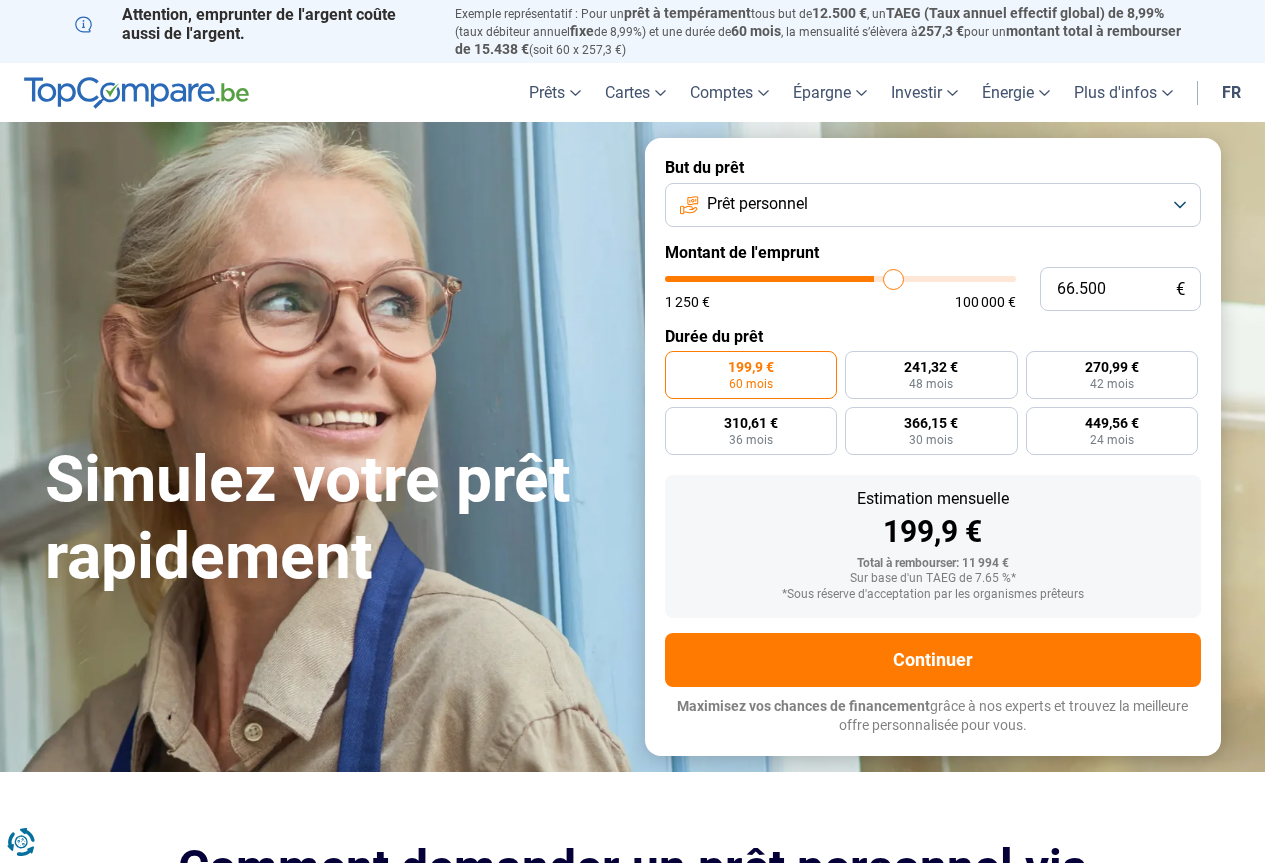 type on "66.750" 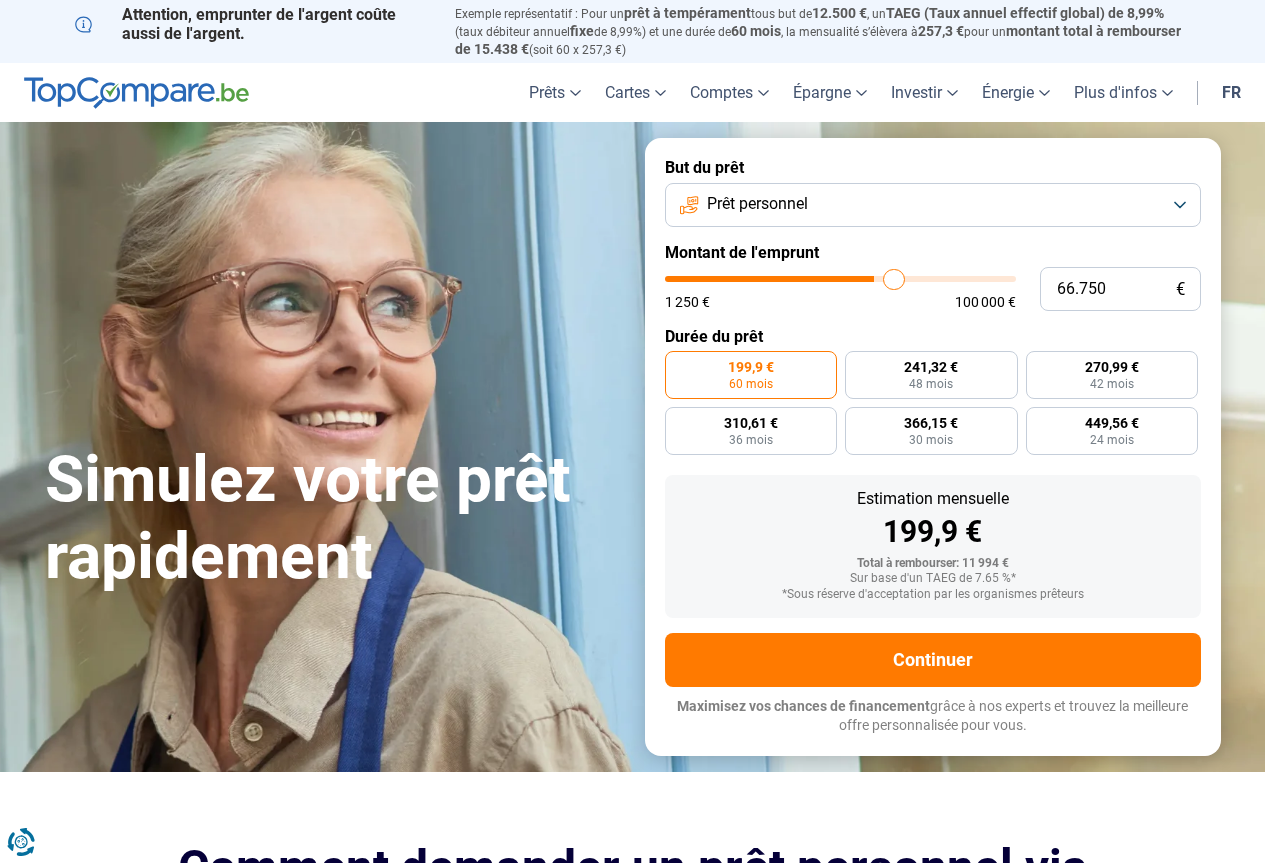 type on "67.750" 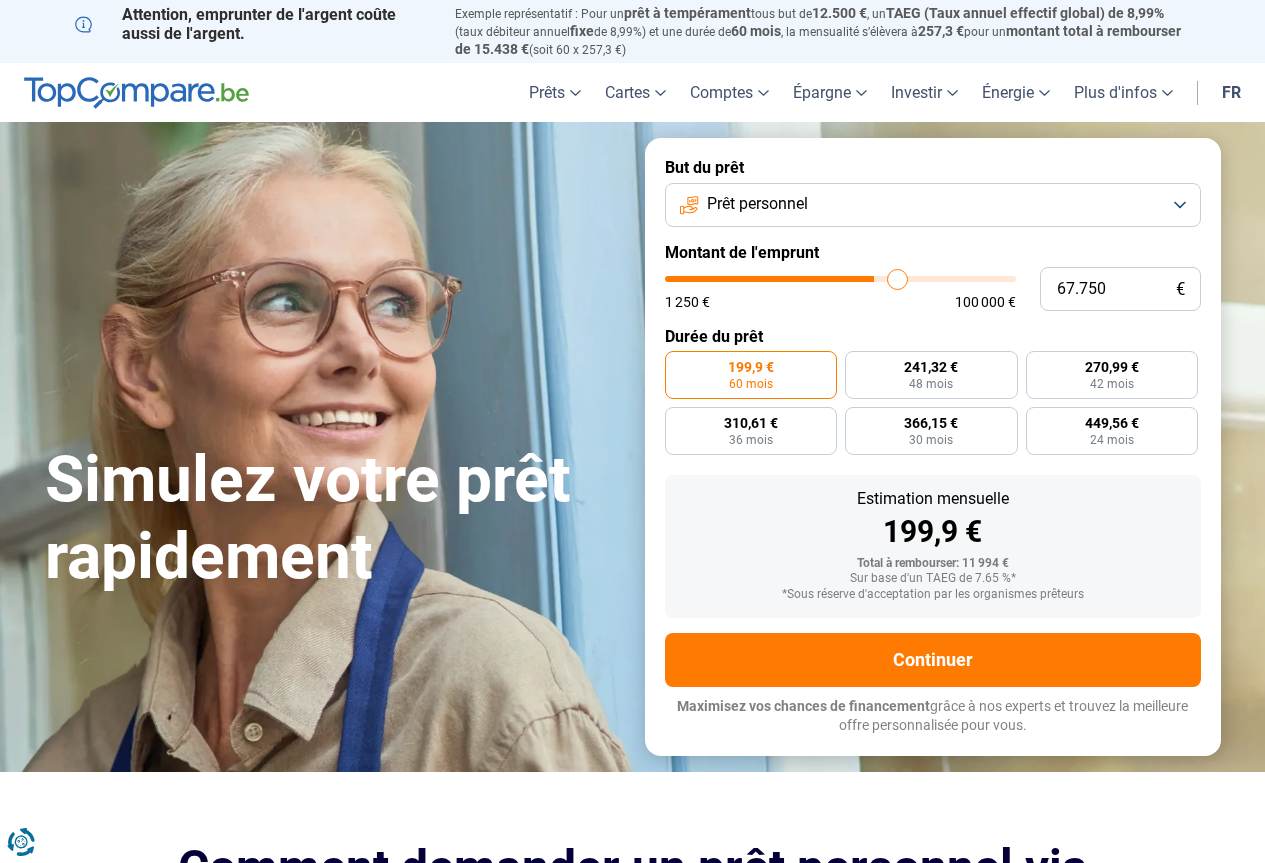type on "68.750" 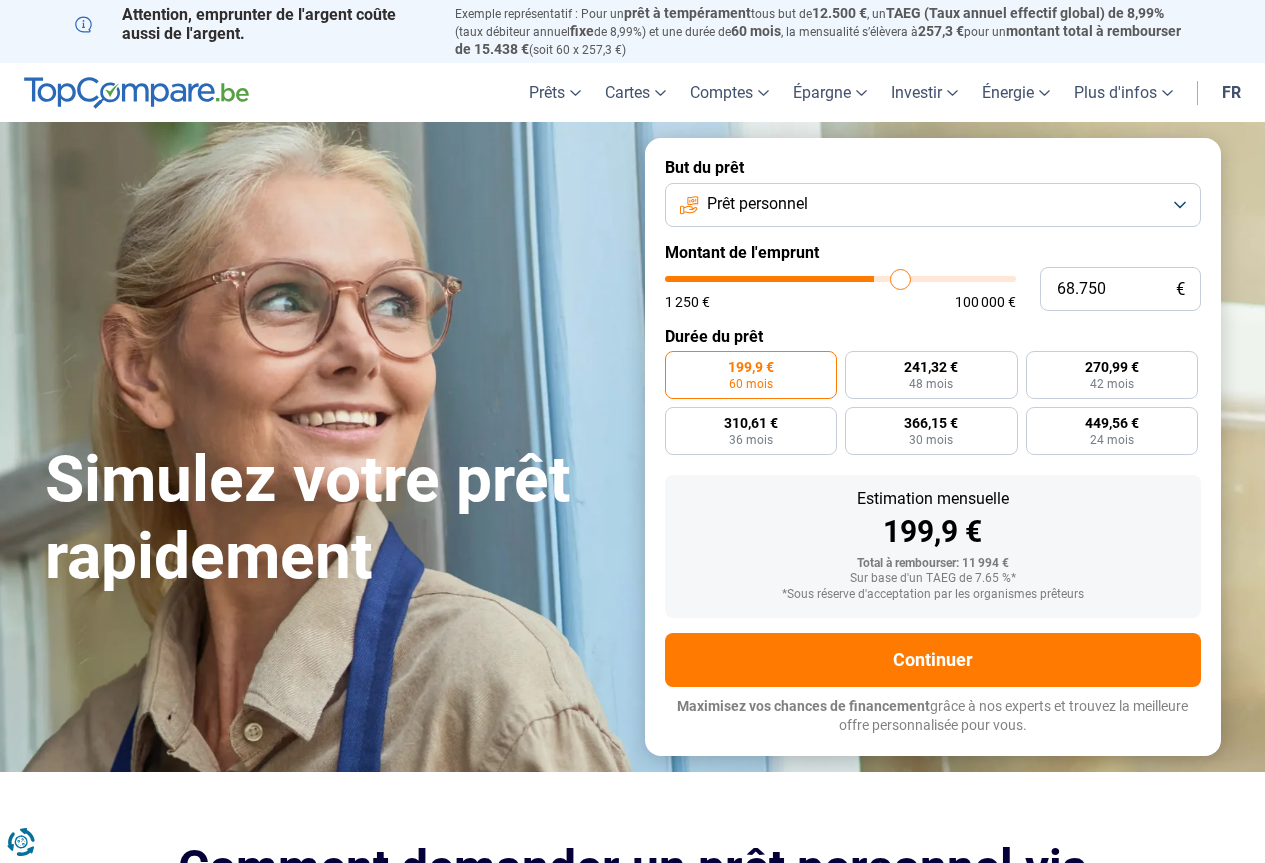 type on "69.750" 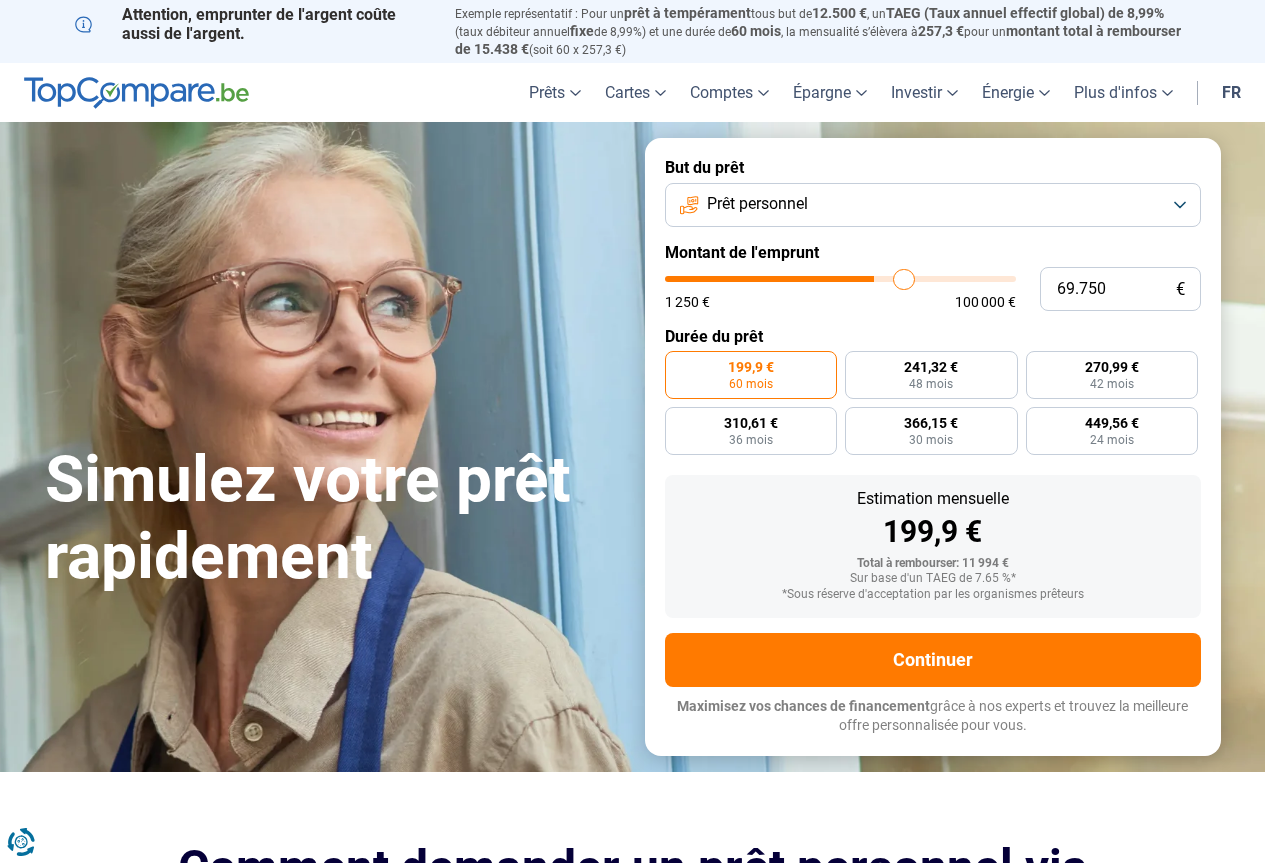 type on "71.750" 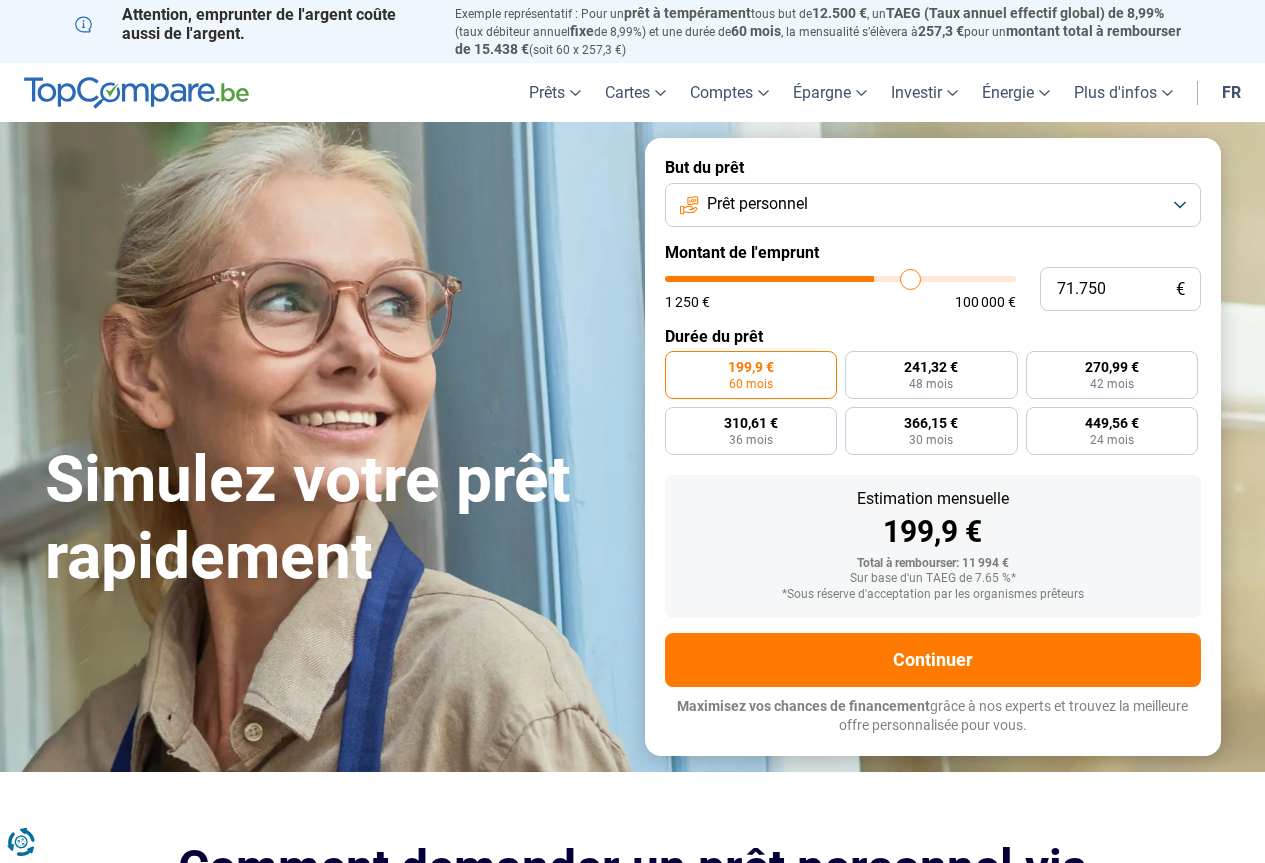 type on "72.750" 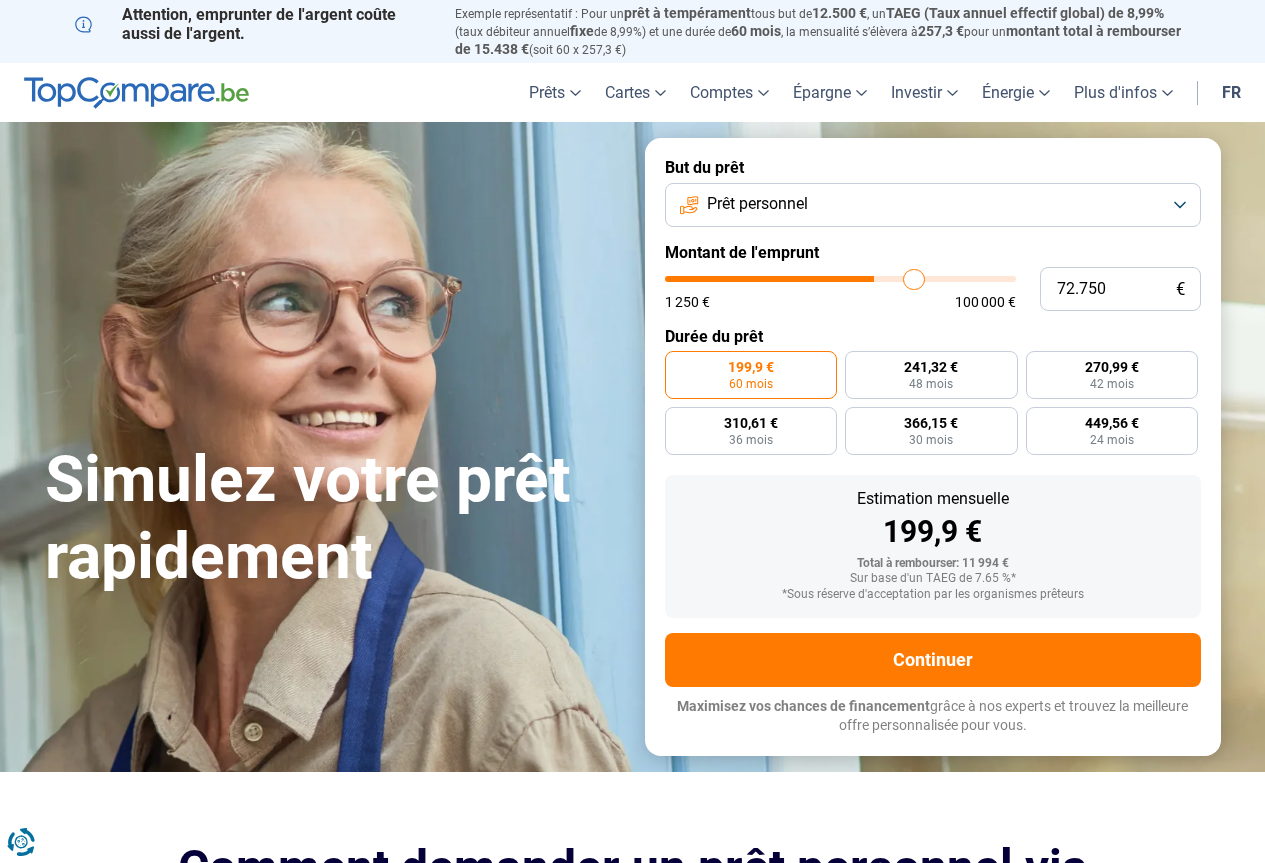 type on "74.000" 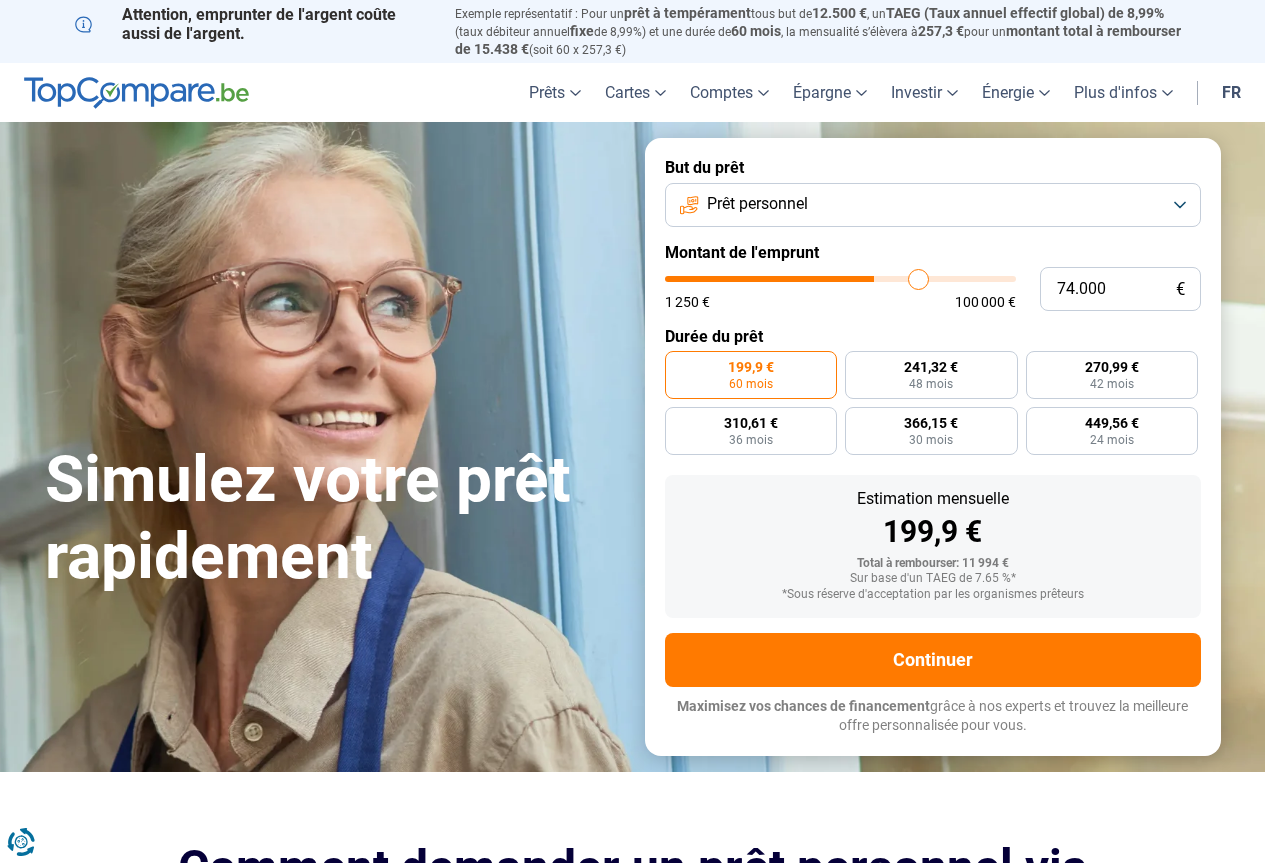type on "75.250" 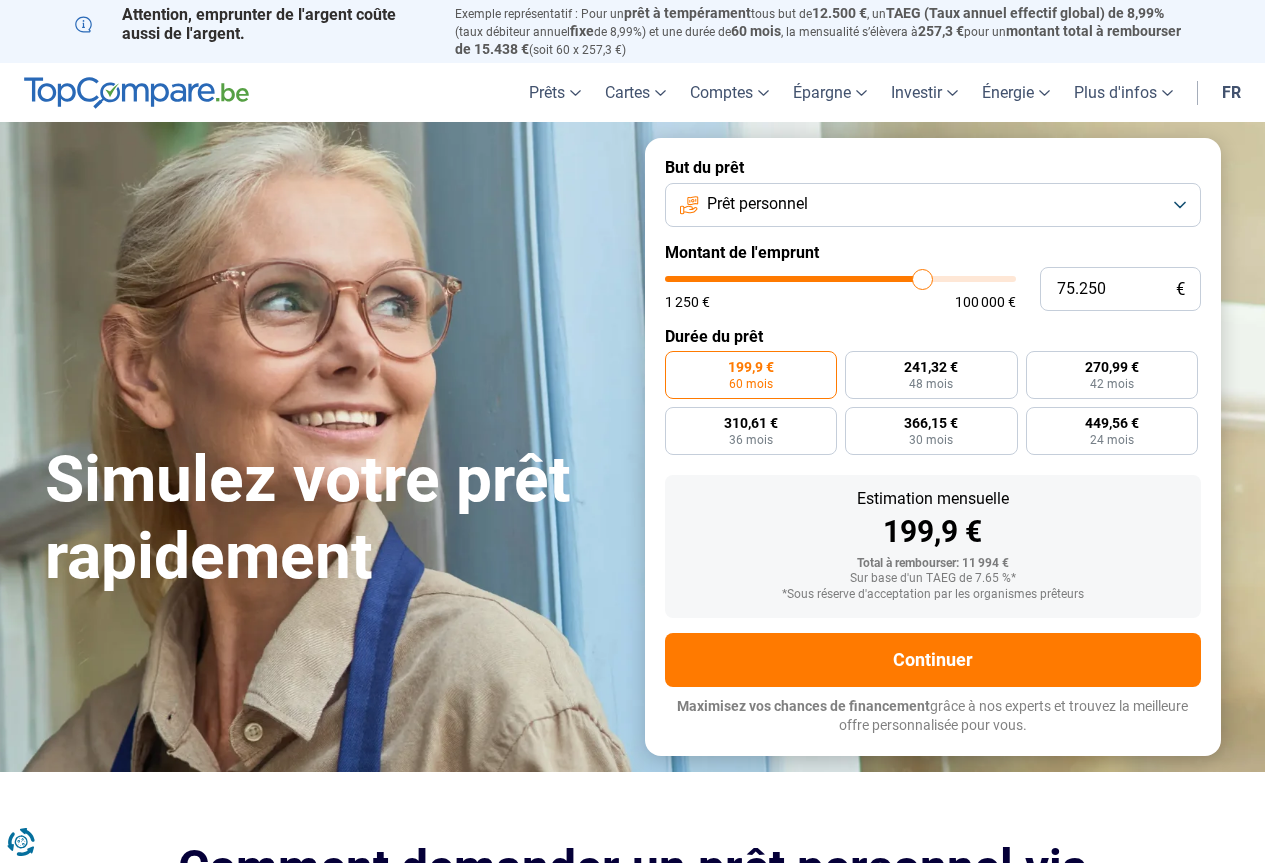 type on "75.750" 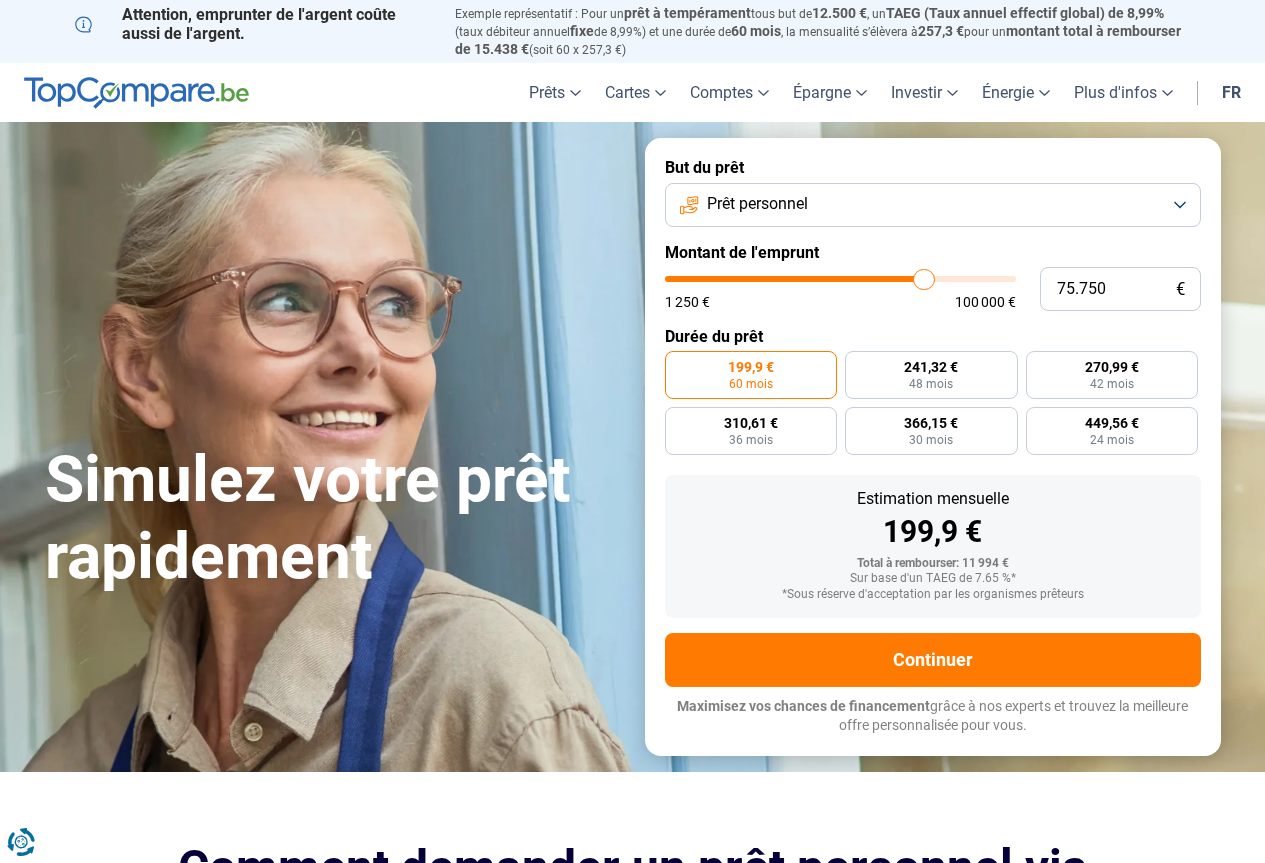 drag, startPoint x: 701, startPoint y: 278, endPoint x: 924, endPoint y: 280, distance: 223.00897 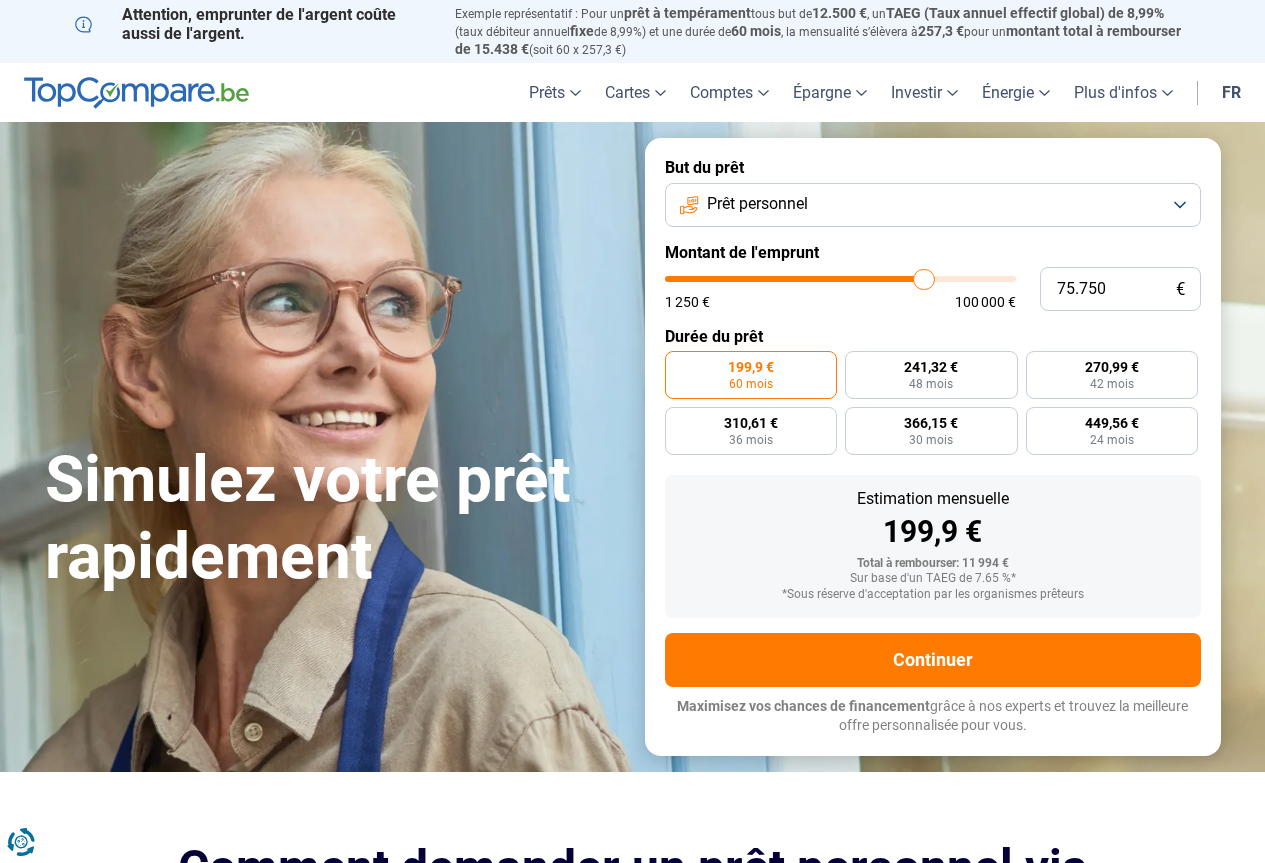type on "75750" 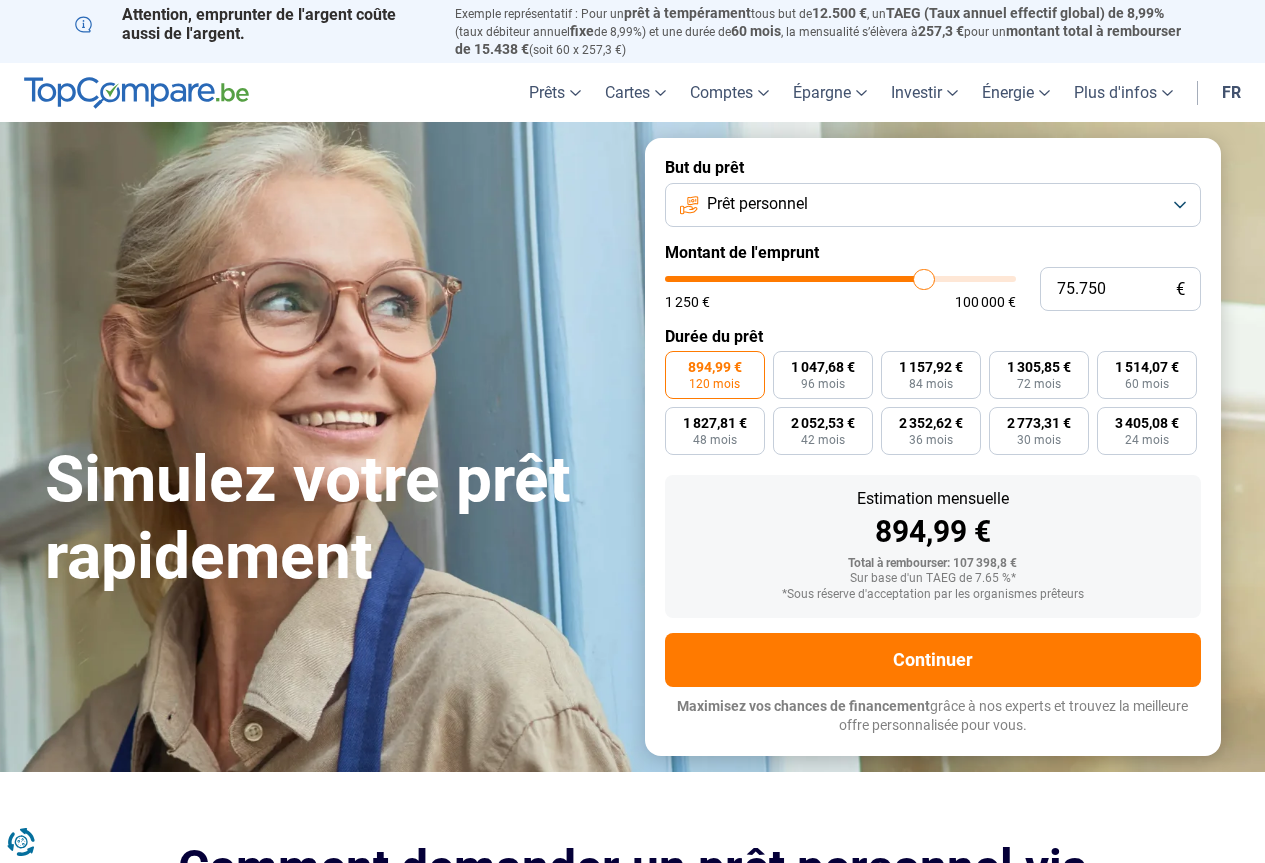 click on "894,99 € 120 mois" at bounding box center [715, 375] 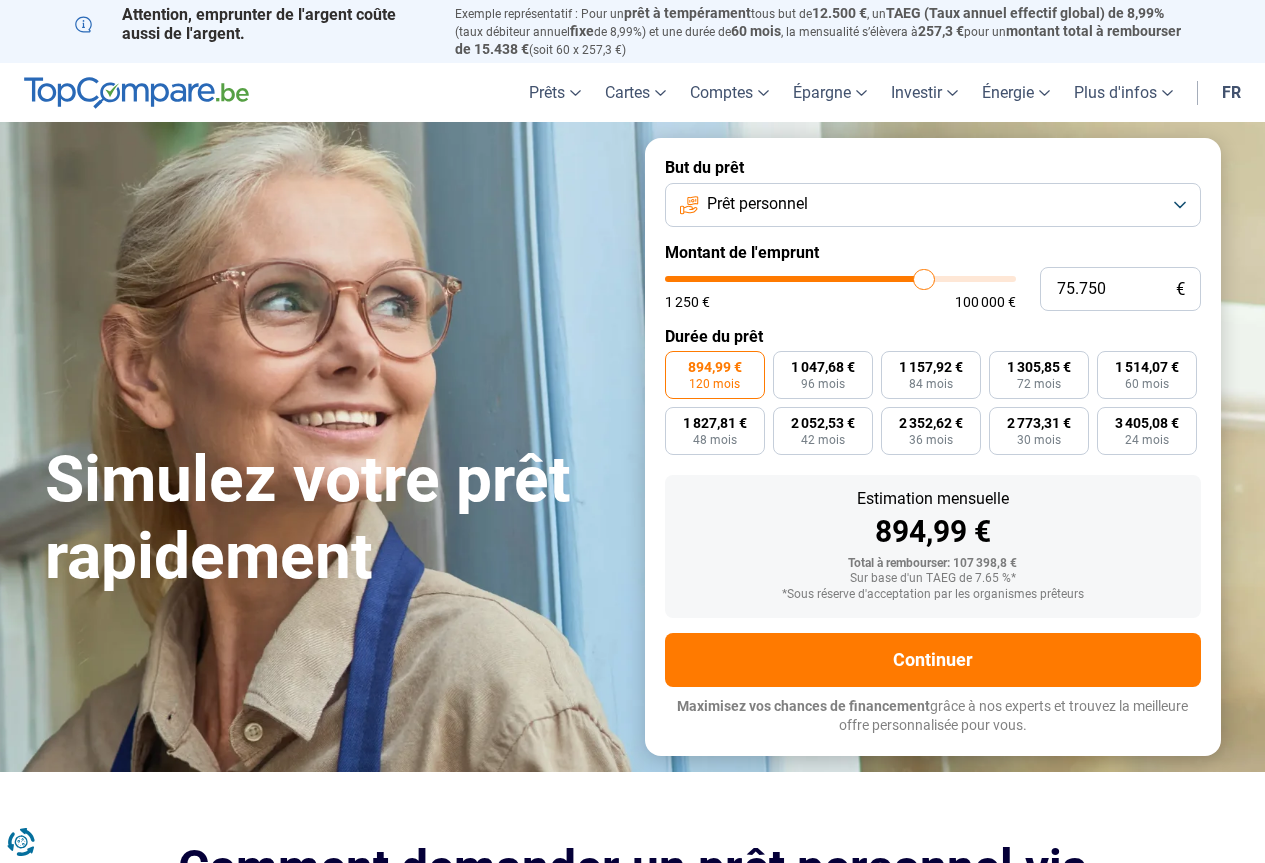 click on "894,99 € 120 mois" at bounding box center [715, 375] 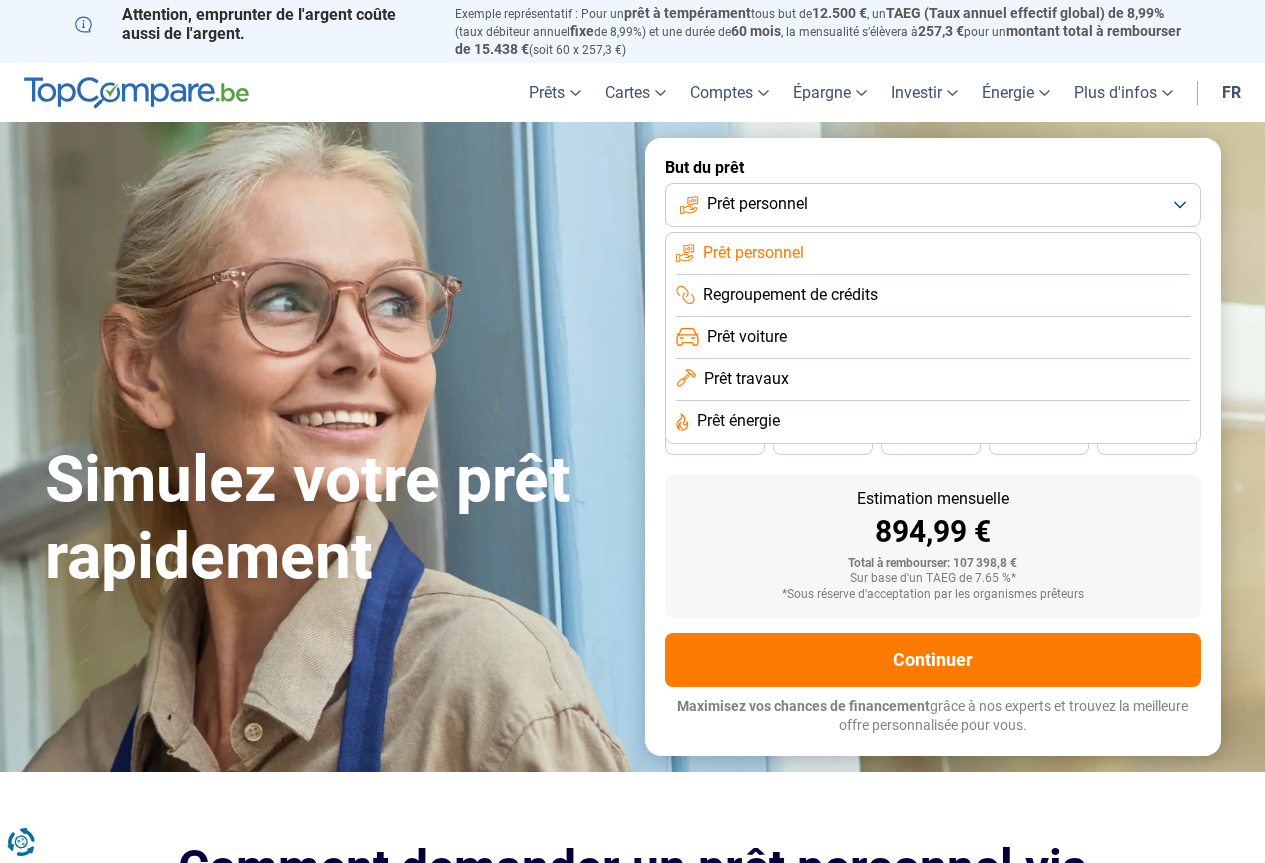 click on "Prêt personnel" at bounding box center [933, 205] 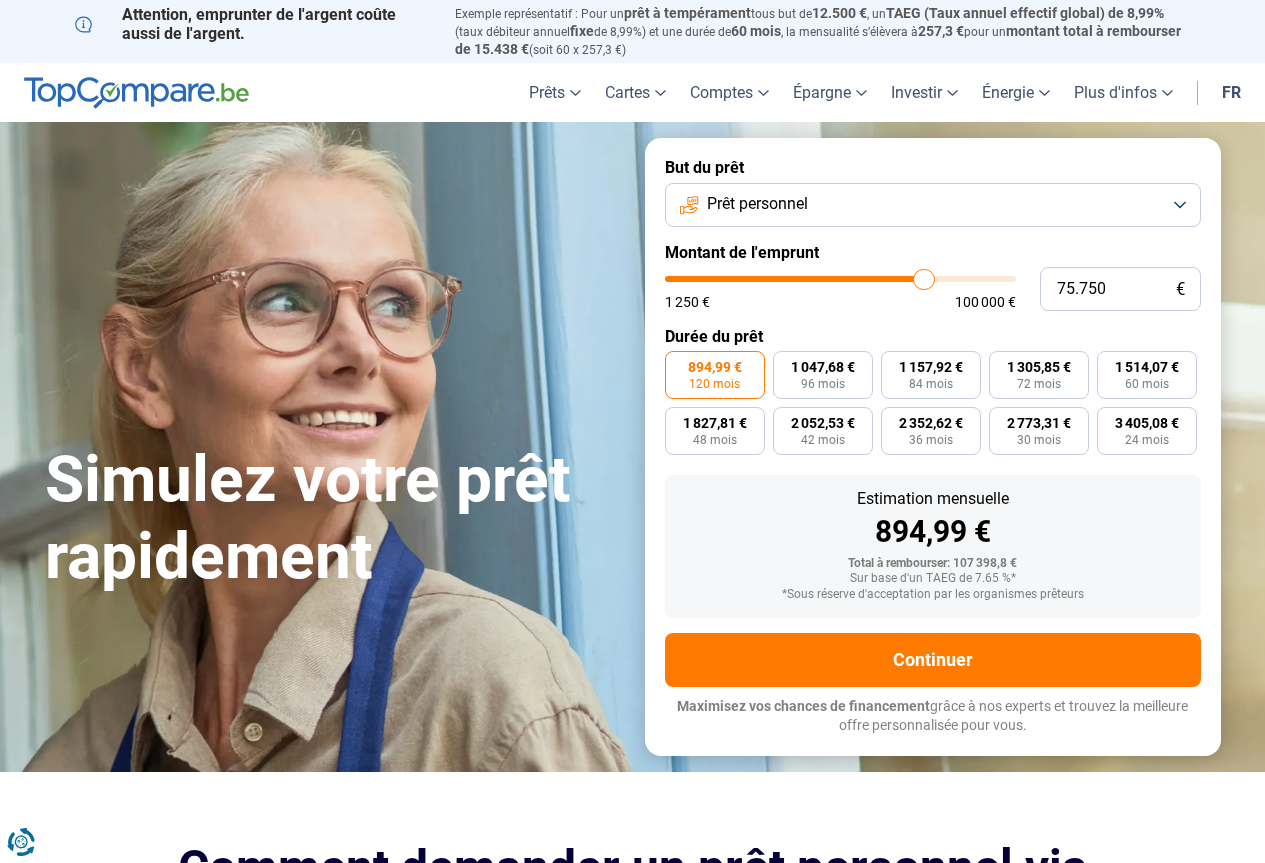 click on "Simulez votre prêt rapidement Simulez votre prêt rapidement But du prêt Prêt personnel Montant de l'emprunt 75.750 € [AMOUNT] [AMOUNT] Durée du prêt [AMOUNT] 120 mois [AMOUNT] 96 mois [AMOUNT] 84 mois [AMOUNT] 72 mois [AMOUNT] 60 mois [AMOUNT] 48 mois [AMOUNT] 42 mois [AMOUNT] 36 mois [AMOUNT] 30 mois [AMOUNT] 24 mois Estimation mensuelle [AMOUNT] Total à rembourser: [AMOUNT] Sur base d'un TAEG de 7.65 %* *Sous réserve d'acceptation par les organismes prêteurs Continuer Maximisez vos chances de financement grâce à nos experts et trouvez la meilleure offre personnalisée pour vous. 100.000+ simulations mensuelles réussies Maximisez vos chances de financement grâce à nos experts Trouvez la meilleure offre personnalisée" at bounding box center (632, 446) 